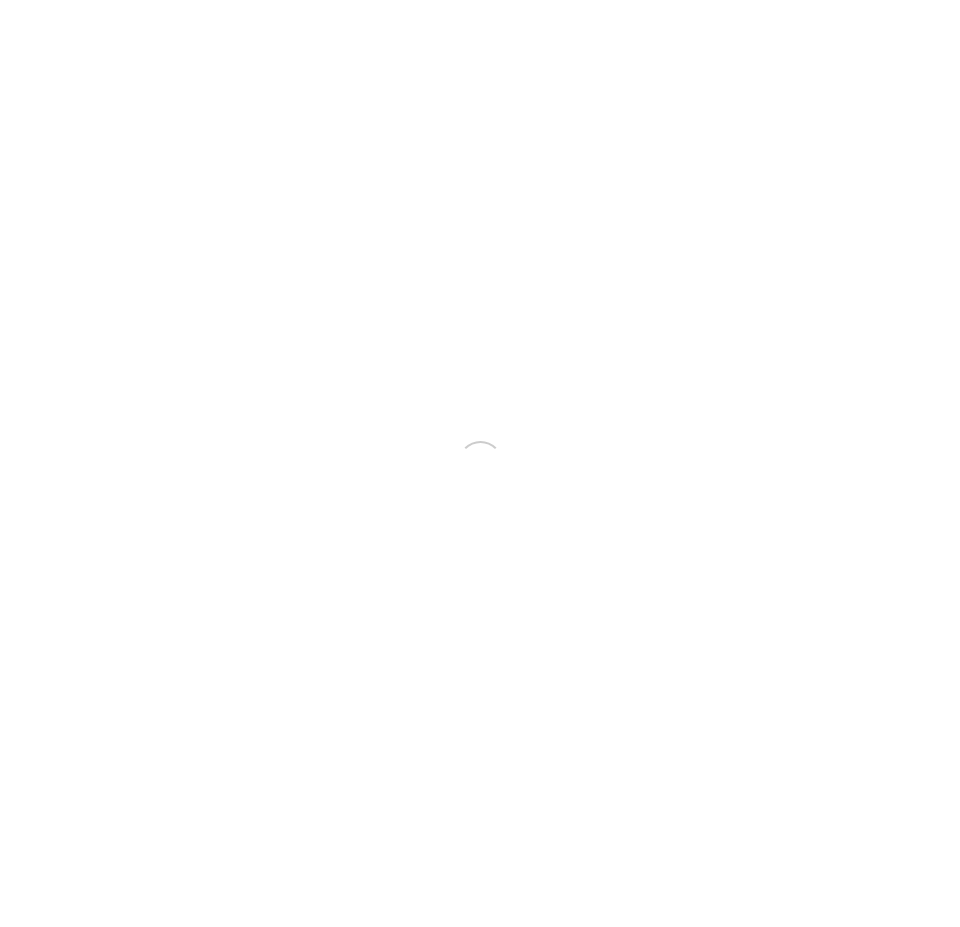 scroll, scrollTop: 0, scrollLeft: 0, axis: both 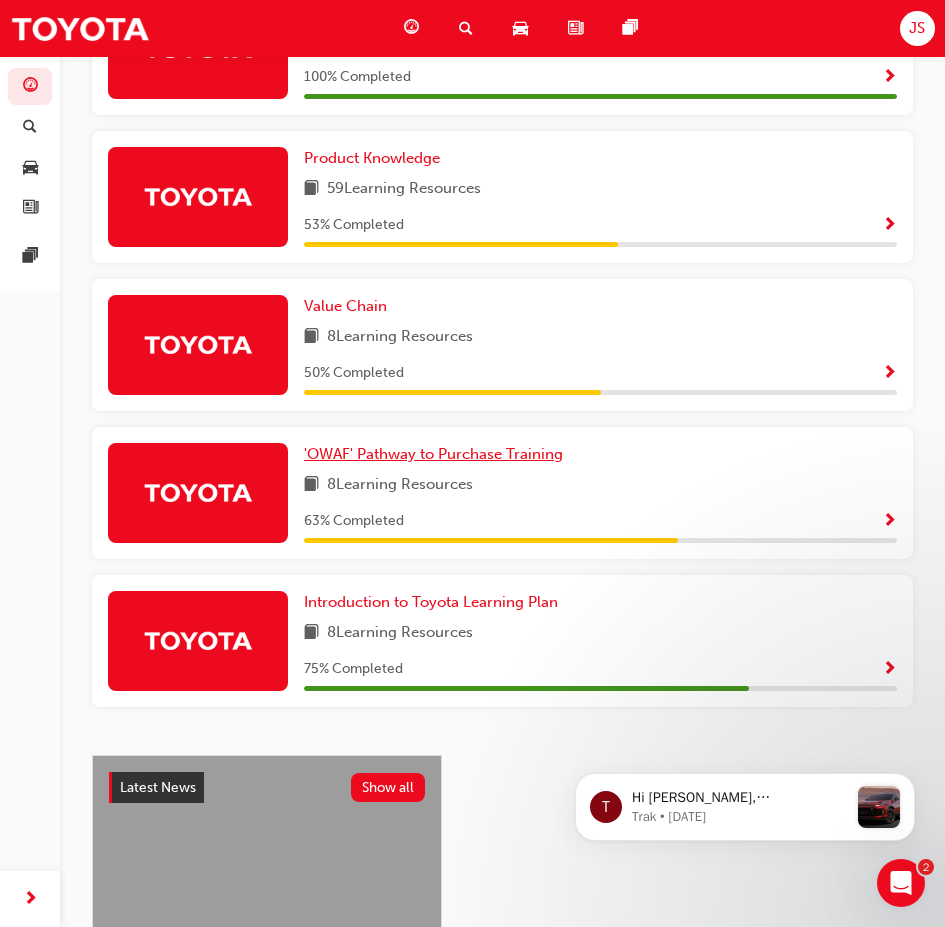 click on "'OWAF' Pathway to Purchase Training" at bounding box center [433, 454] 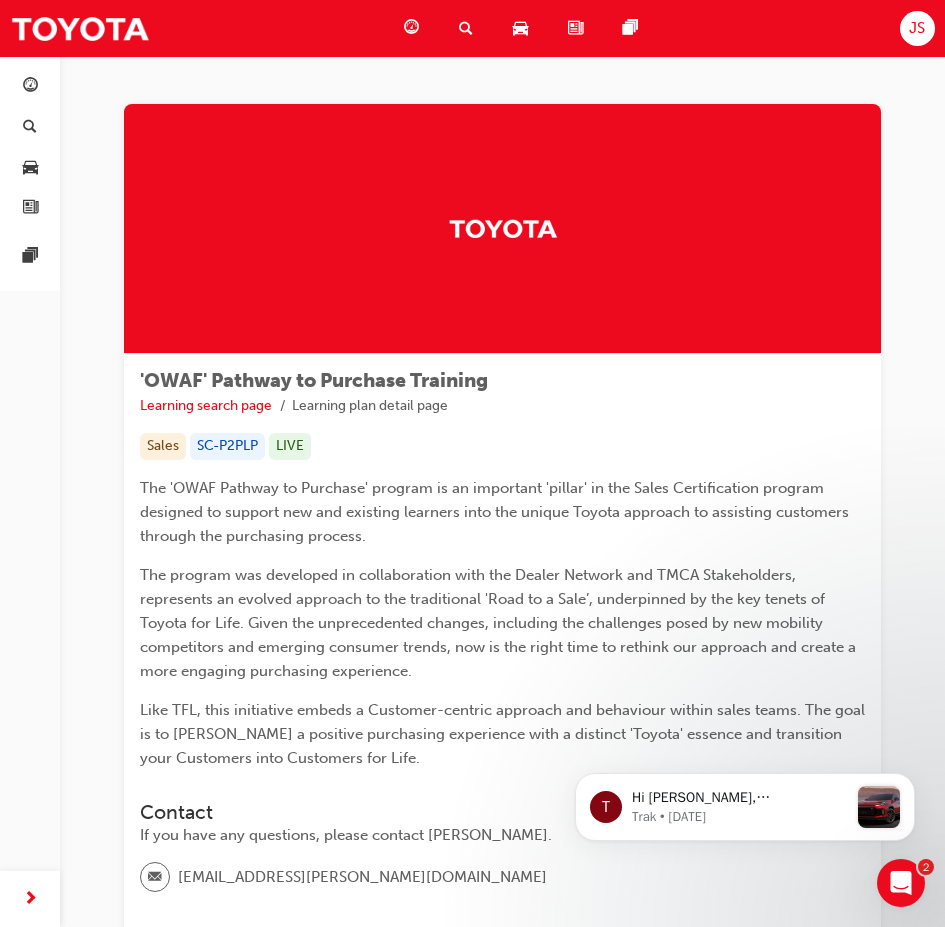 scroll, scrollTop: 375, scrollLeft: 0, axis: vertical 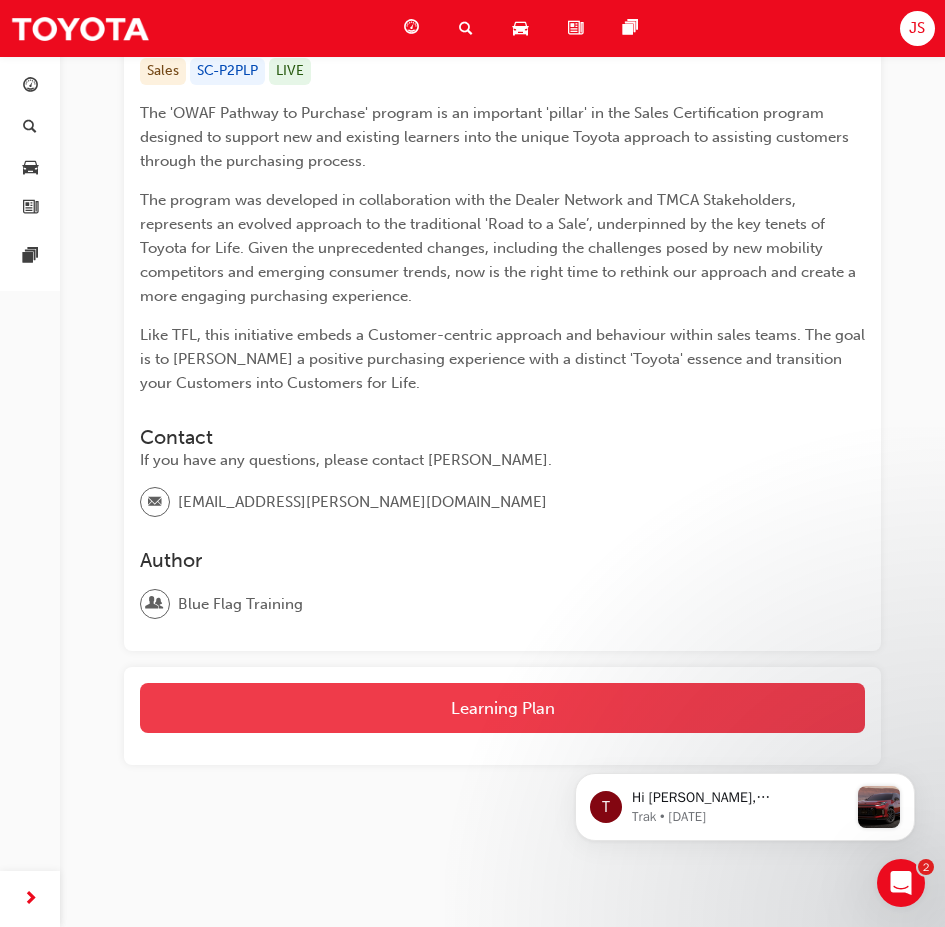 click on "Learning Plan" at bounding box center (502, 708) 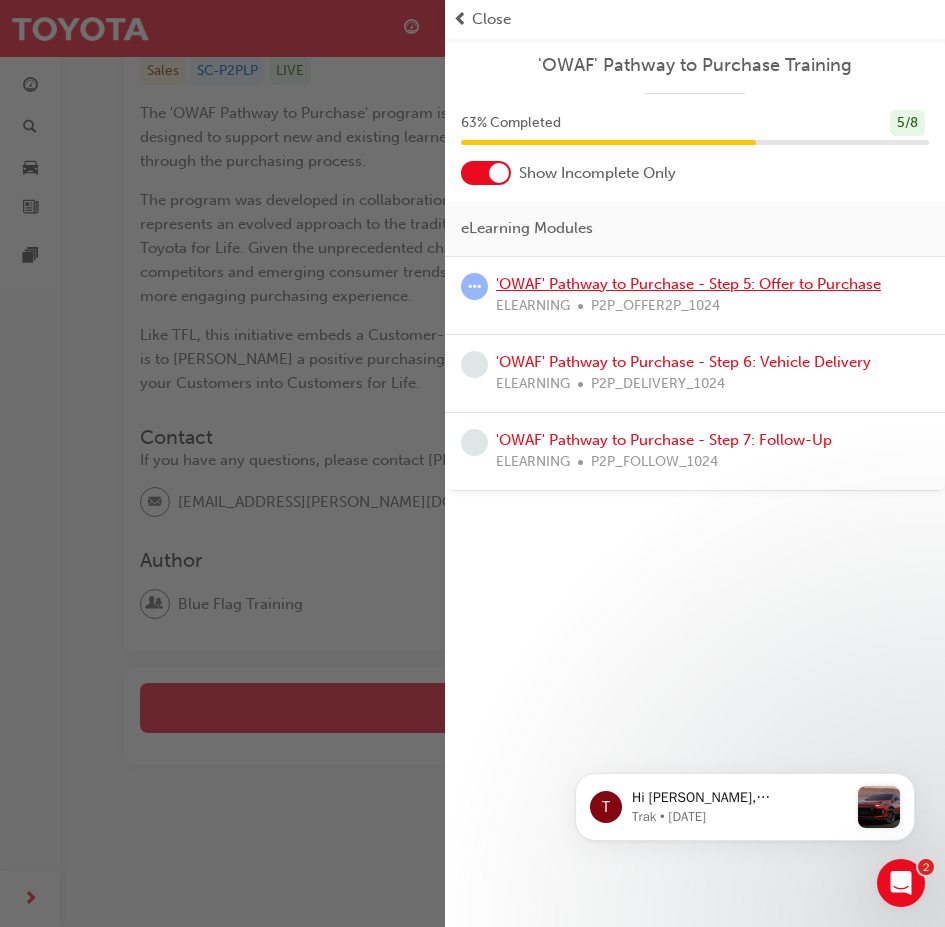 click on "'OWAF' Pathway to Purchase - Step 5: Offer to Purchase" at bounding box center (688, 284) 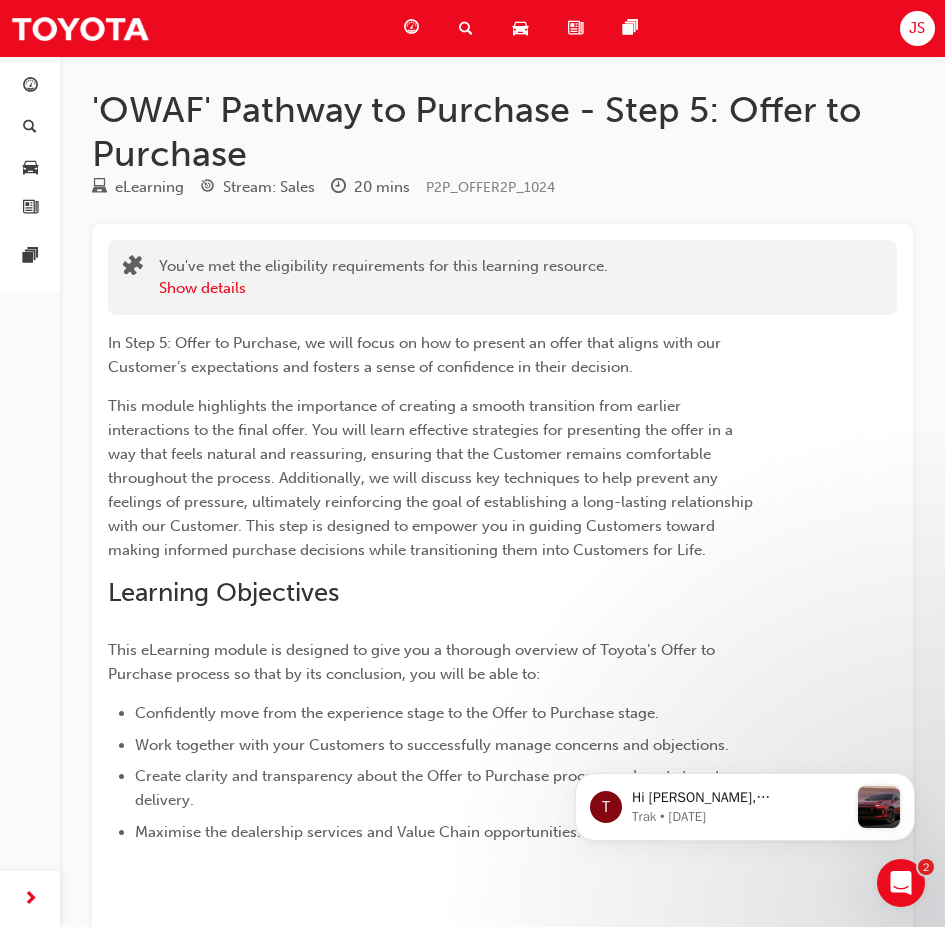 scroll, scrollTop: 391, scrollLeft: 0, axis: vertical 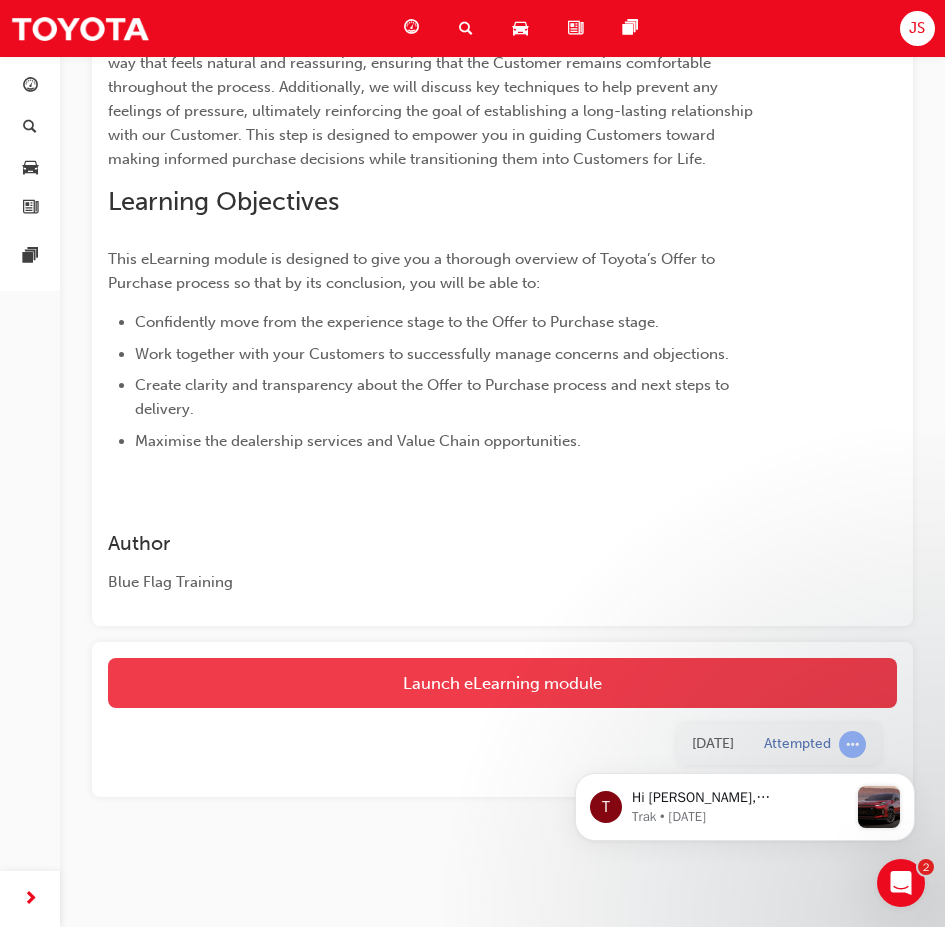 click on "Launch eLearning module" at bounding box center (502, 683) 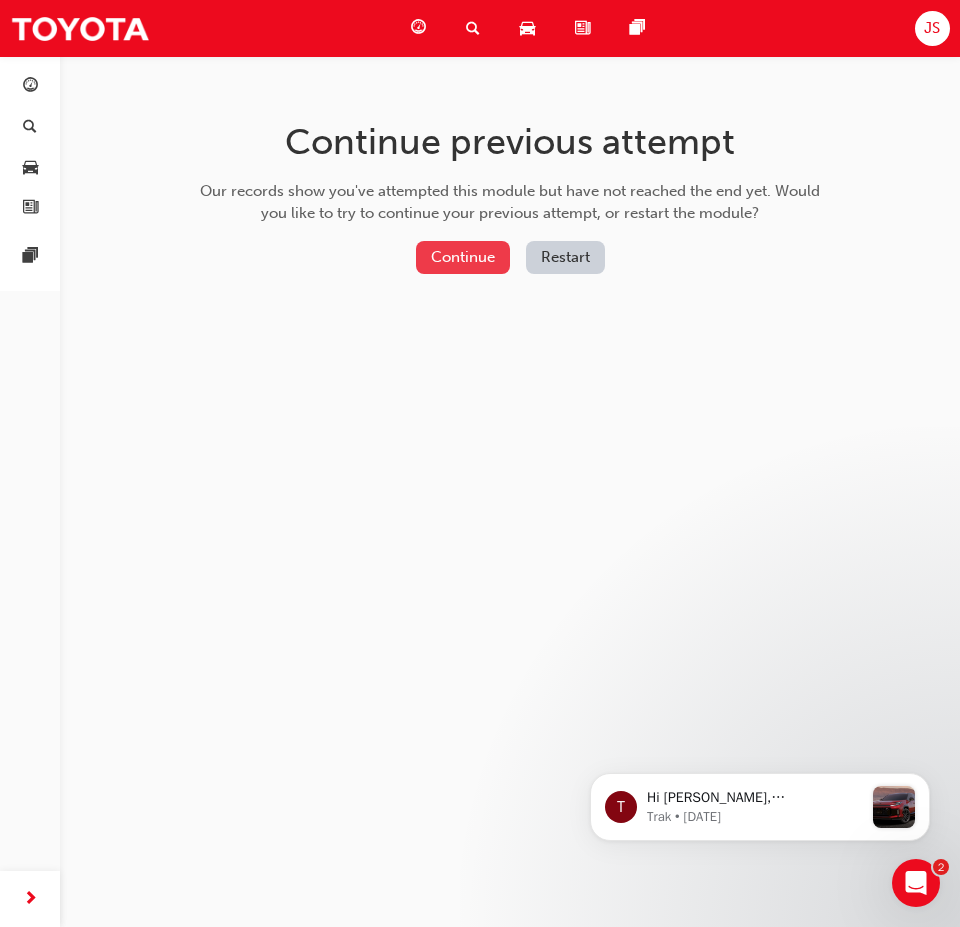 click on "Continue" at bounding box center [463, 257] 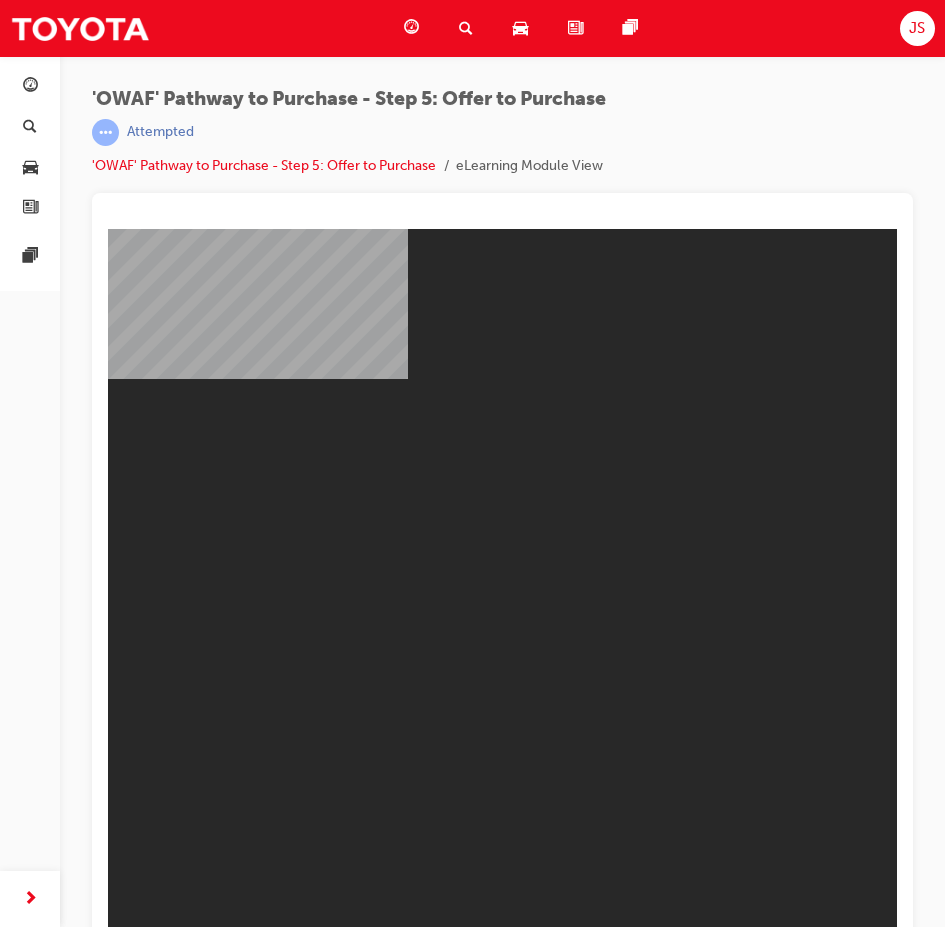 scroll, scrollTop: 0, scrollLeft: 0, axis: both 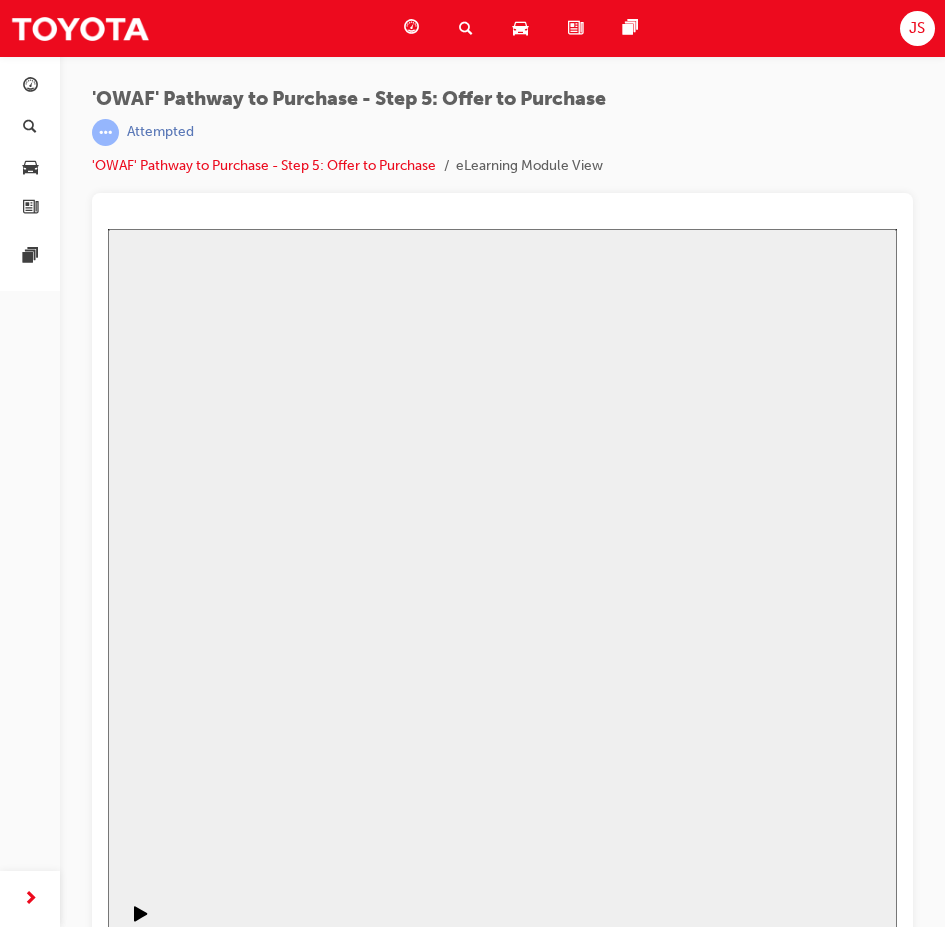 click on "Resume" at bounding box center [146, 3489] 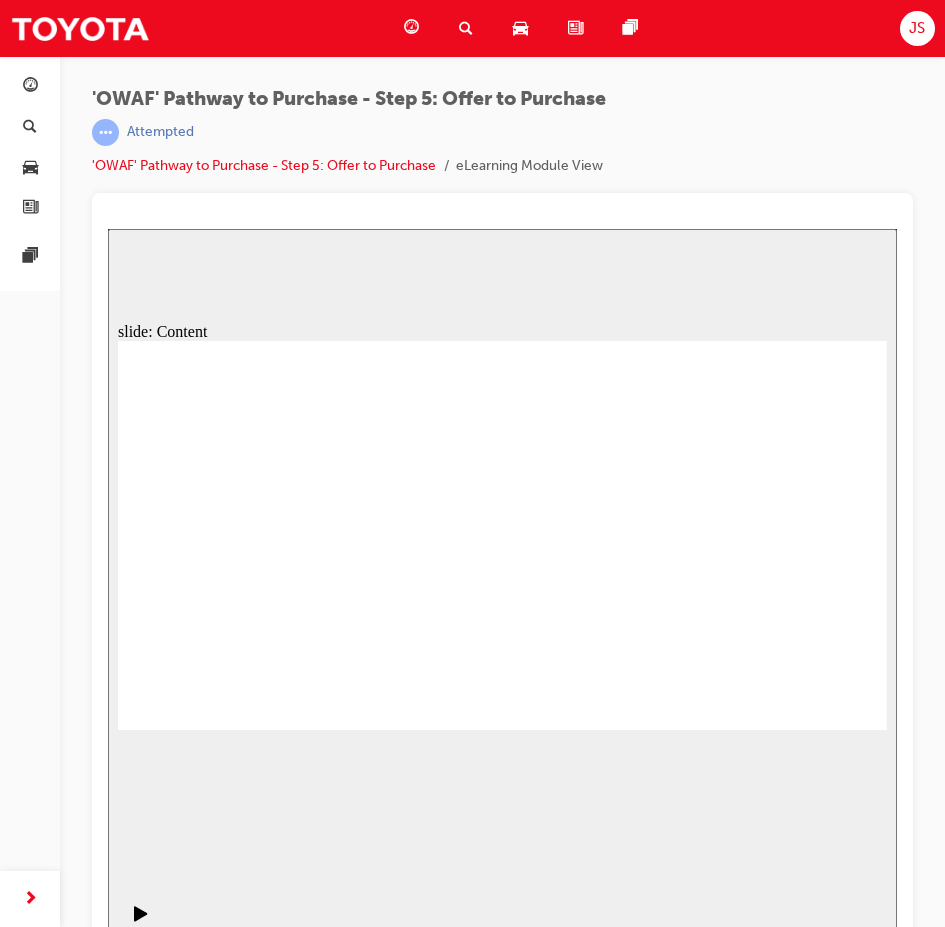 click 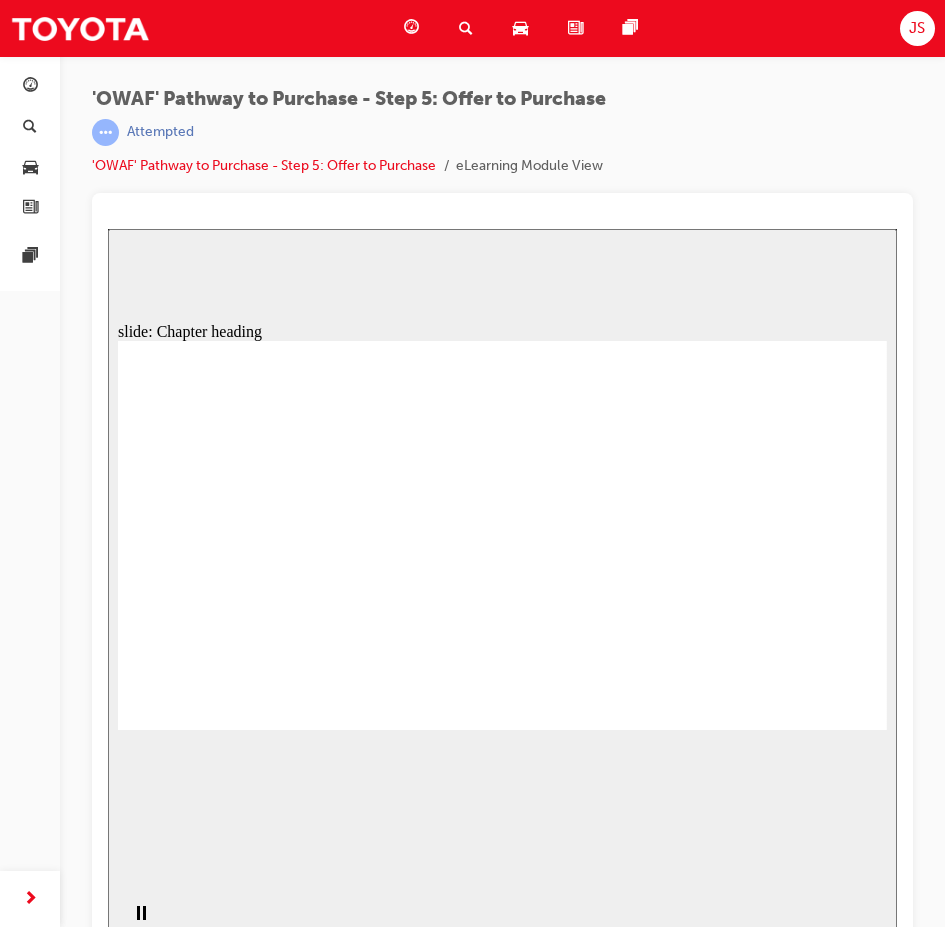 click 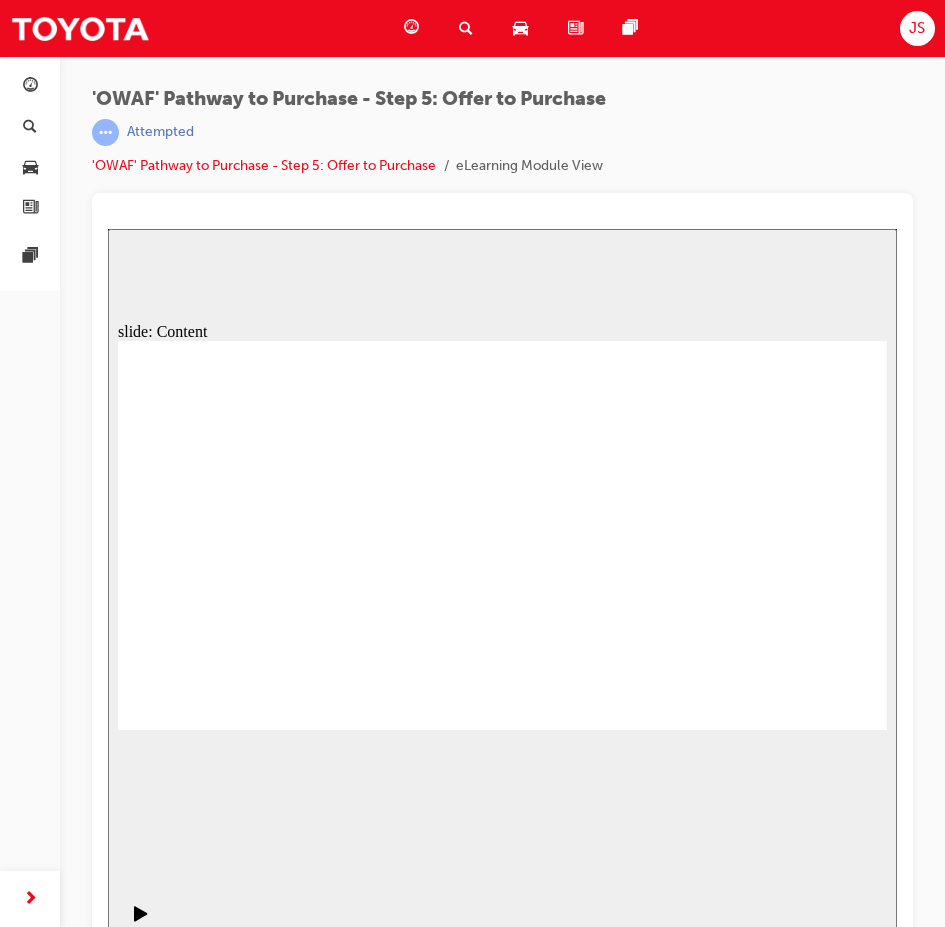 click 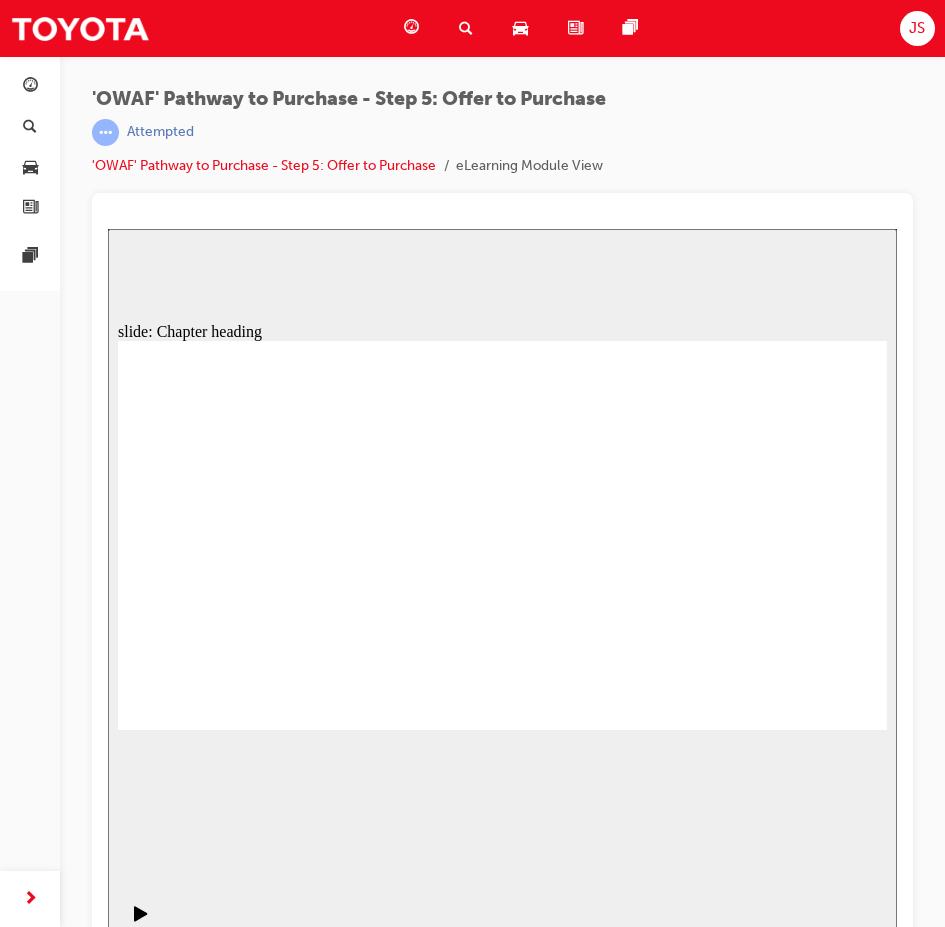 click on "BACK NEXT Summary Key messages to take away." at bounding box center [502, 1675] 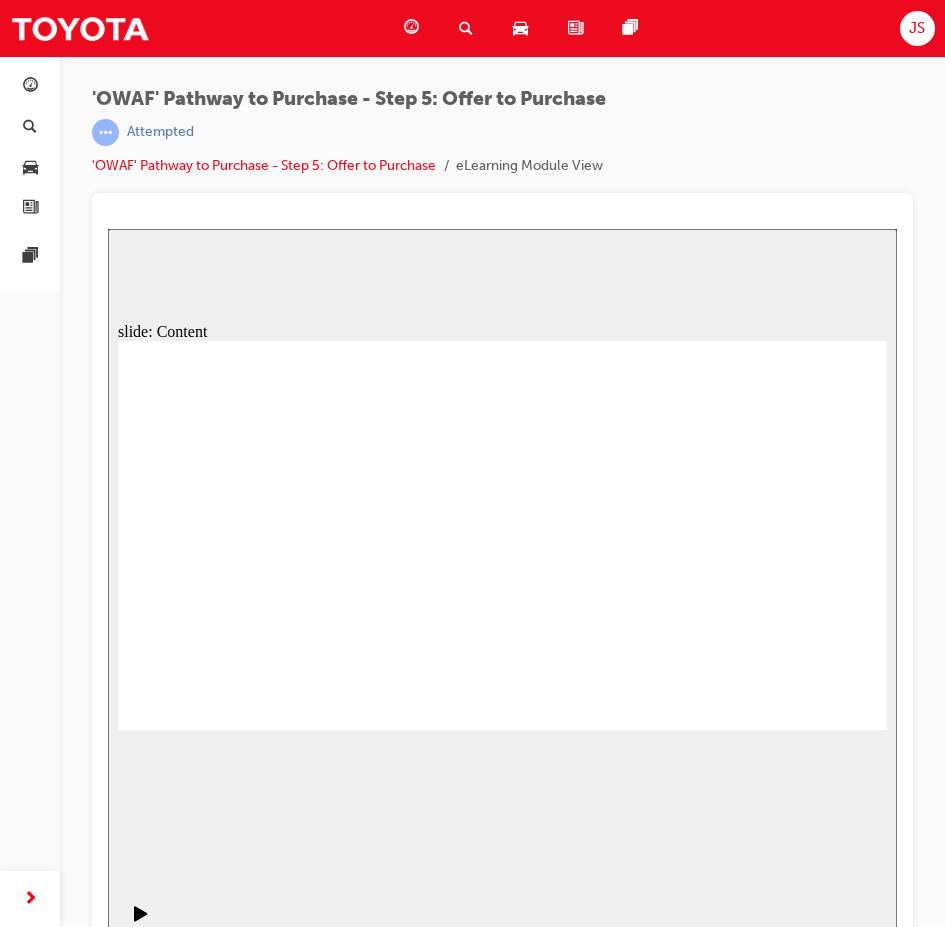 click 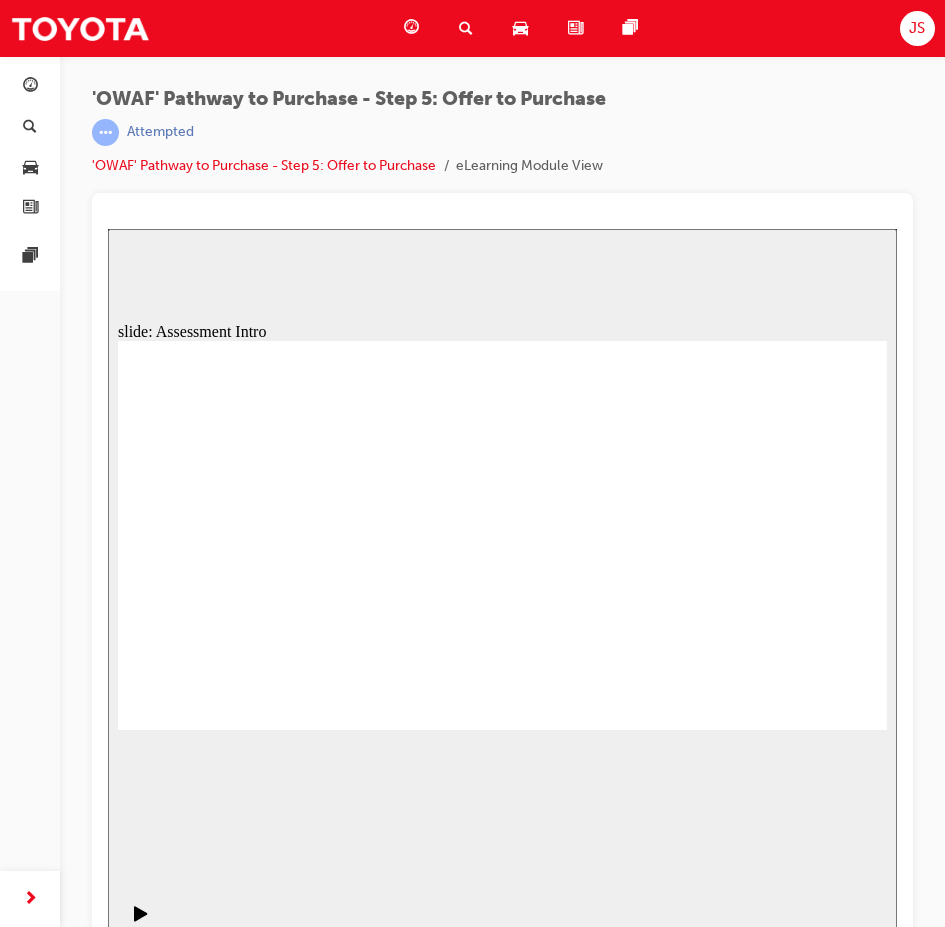 click 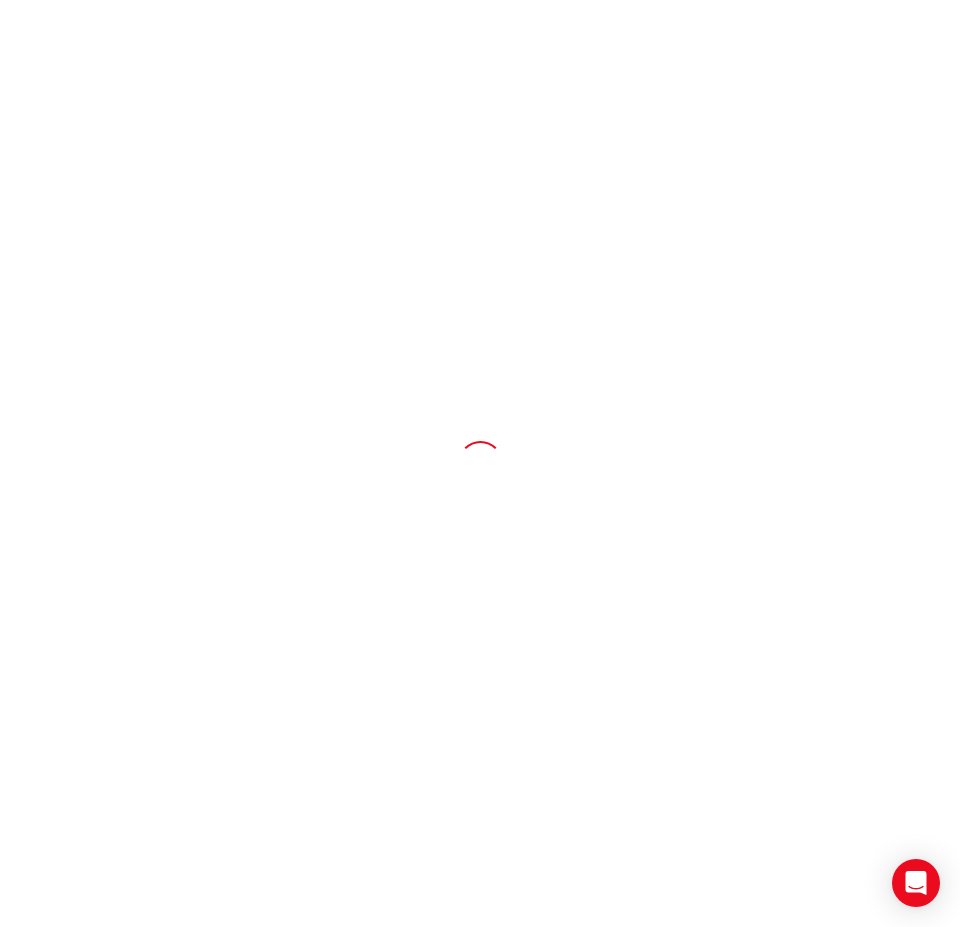 scroll, scrollTop: 0, scrollLeft: 0, axis: both 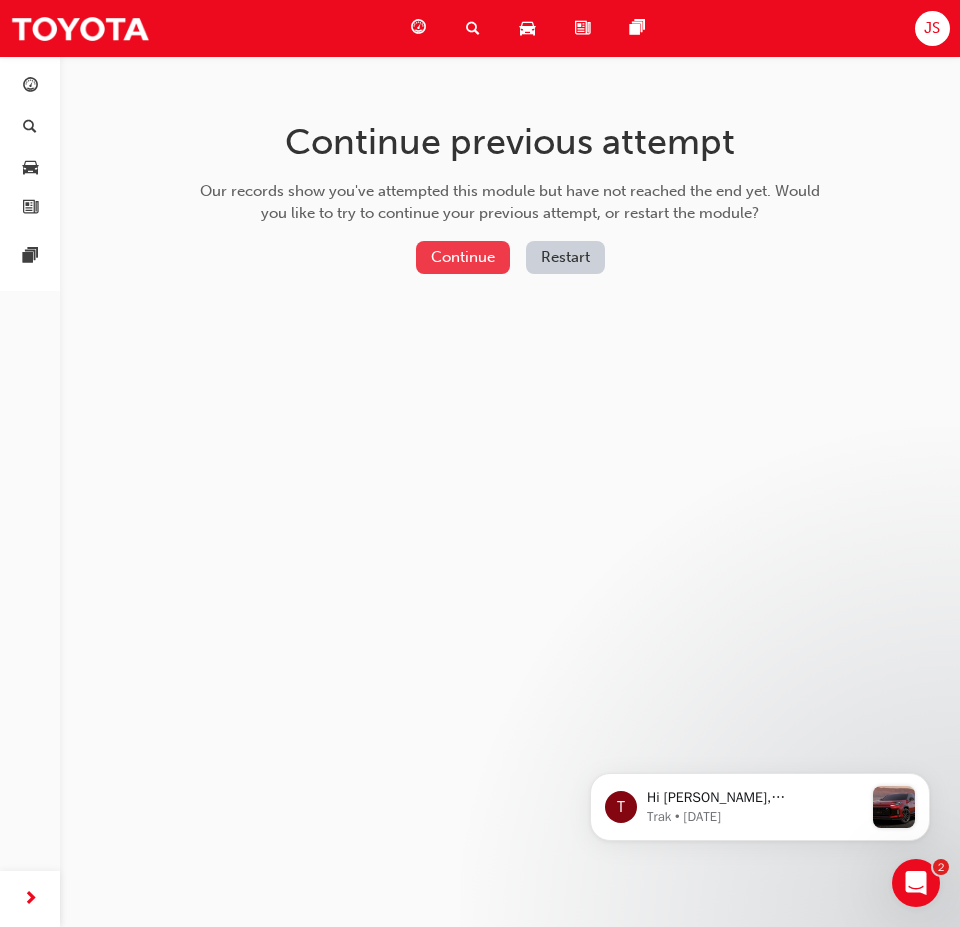 click on "Continue" at bounding box center (463, 257) 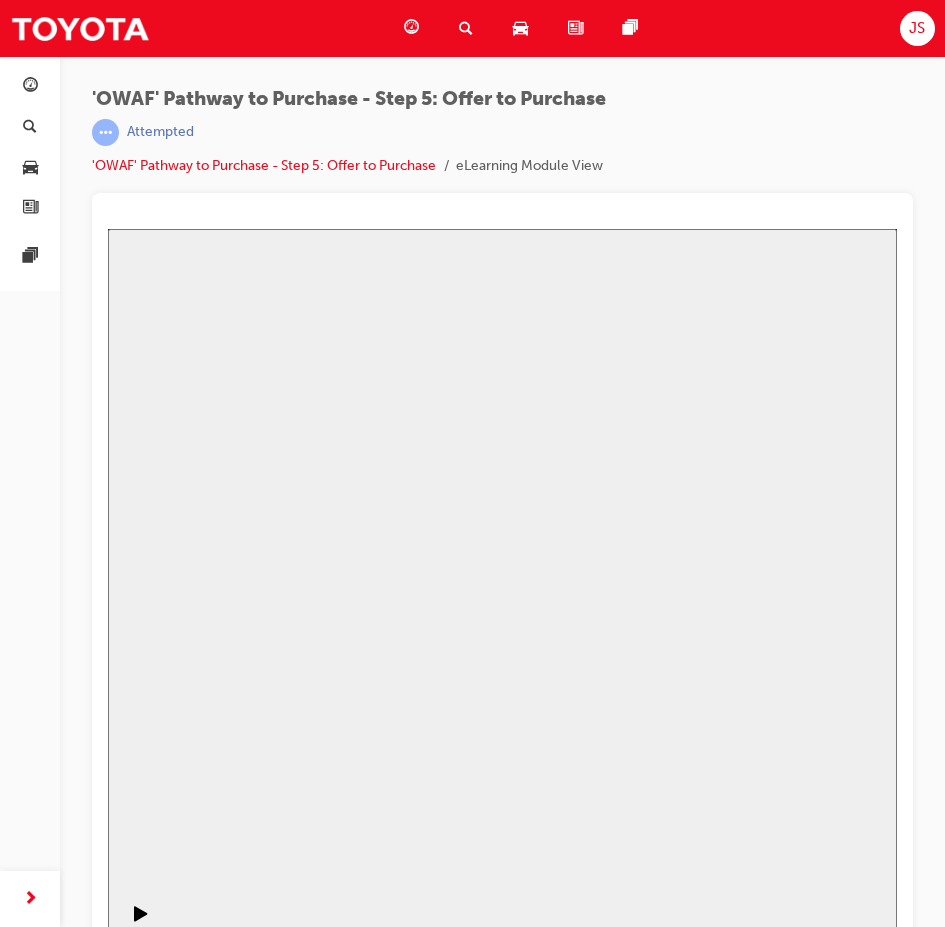 scroll, scrollTop: 0, scrollLeft: 0, axis: both 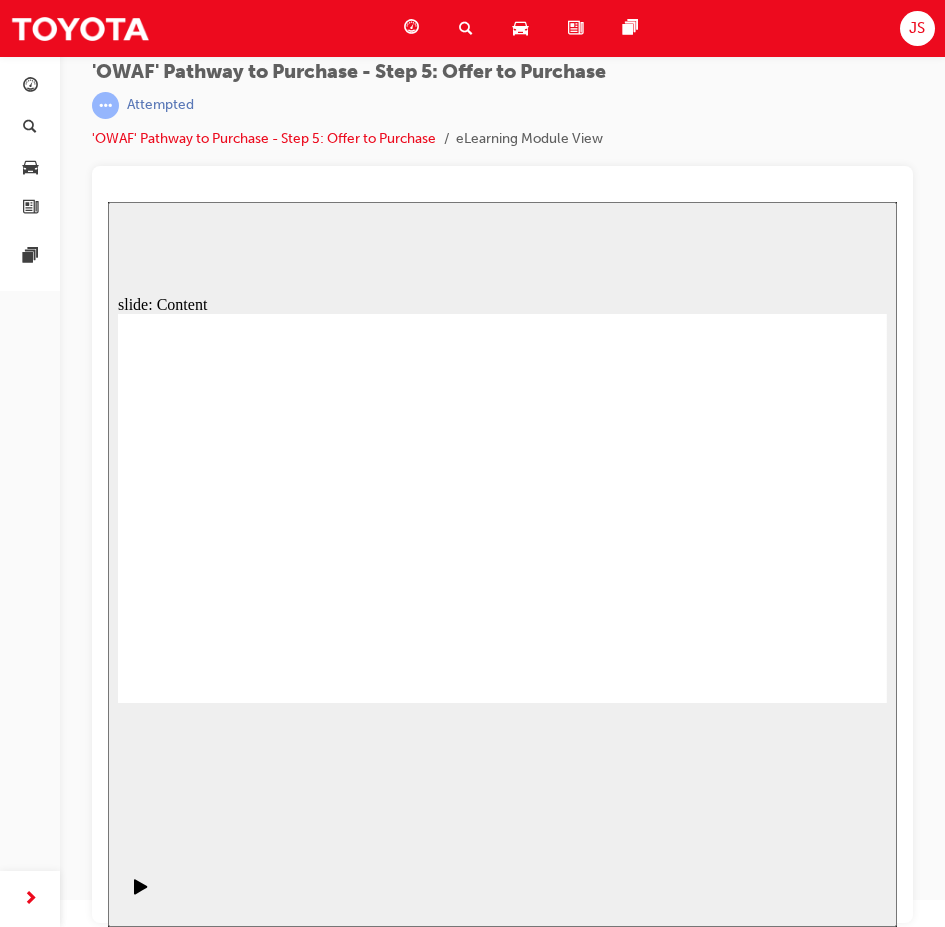 click 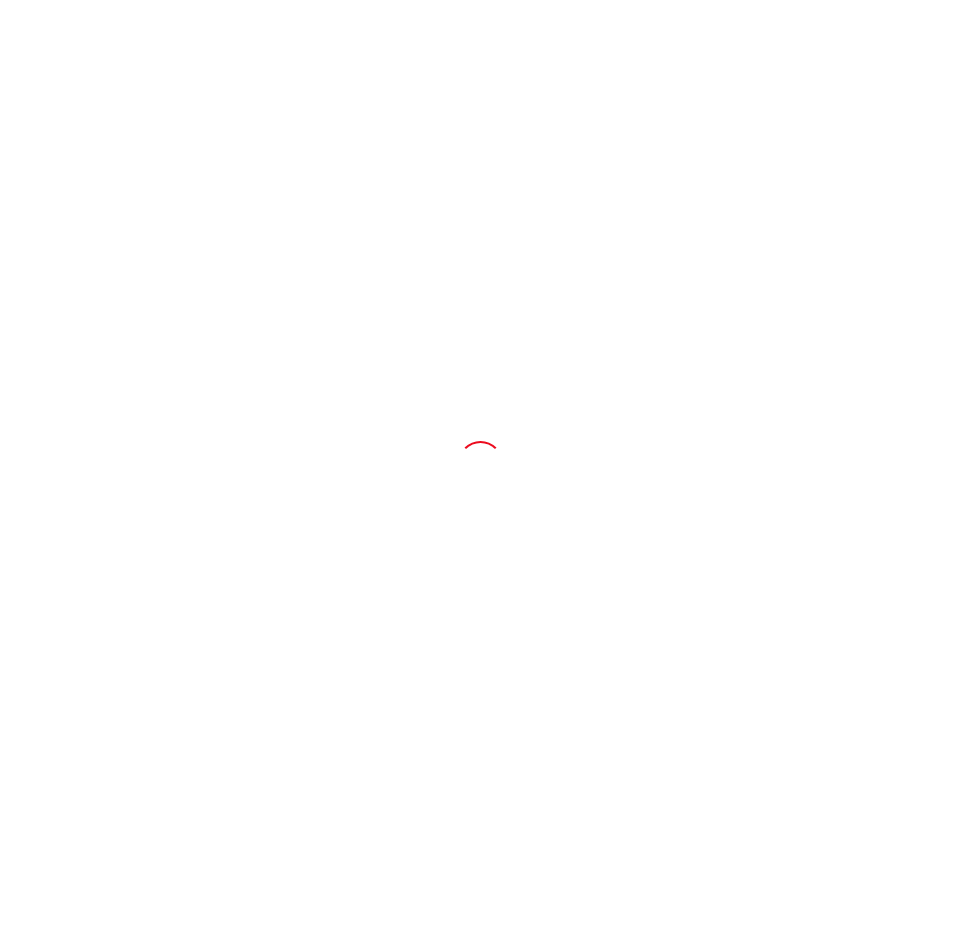 scroll, scrollTop: 0, scrollLeft: 0, axis: both 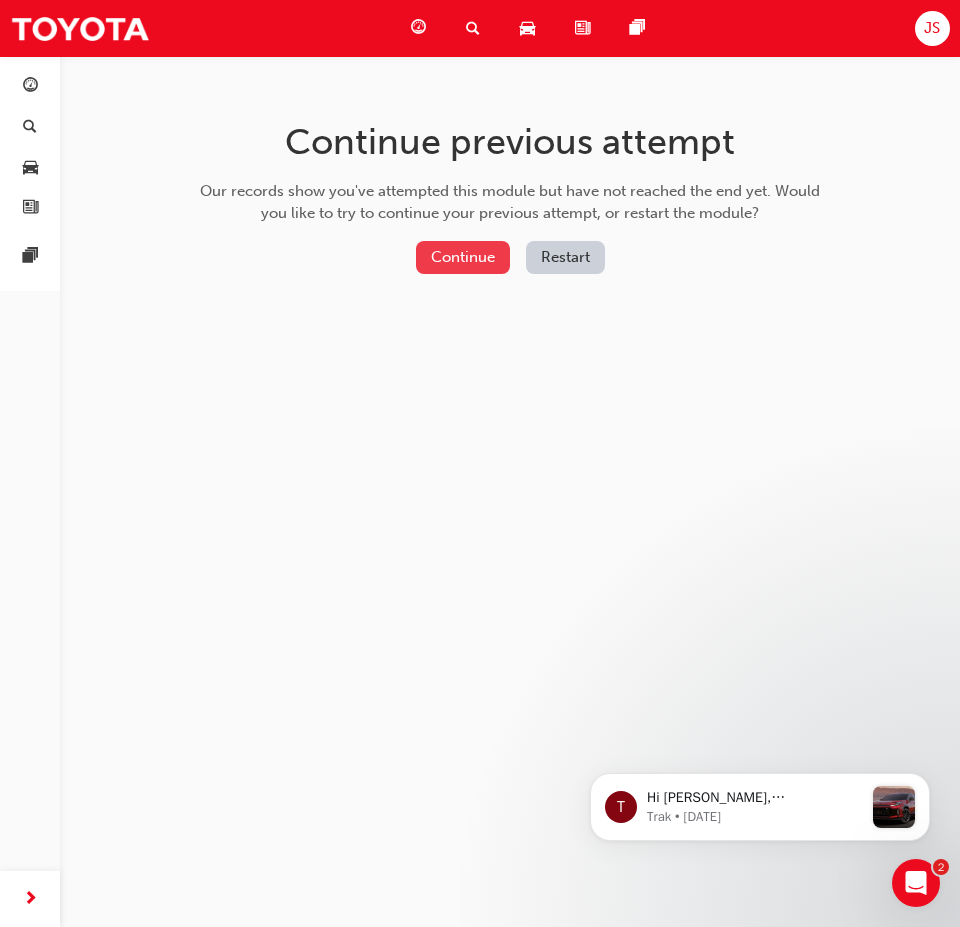 click on "Continue" at bounding box center [463, 257] 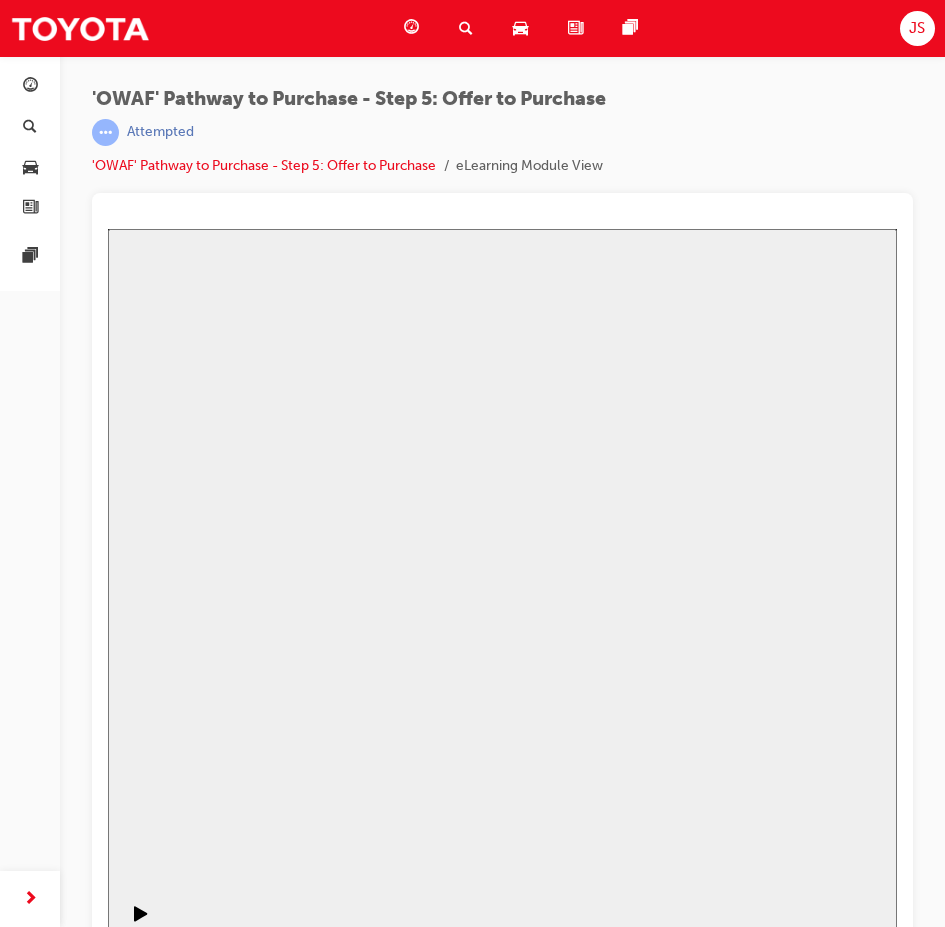 scroll, scrollTop: 0, scrollLeft: 0, axis: both 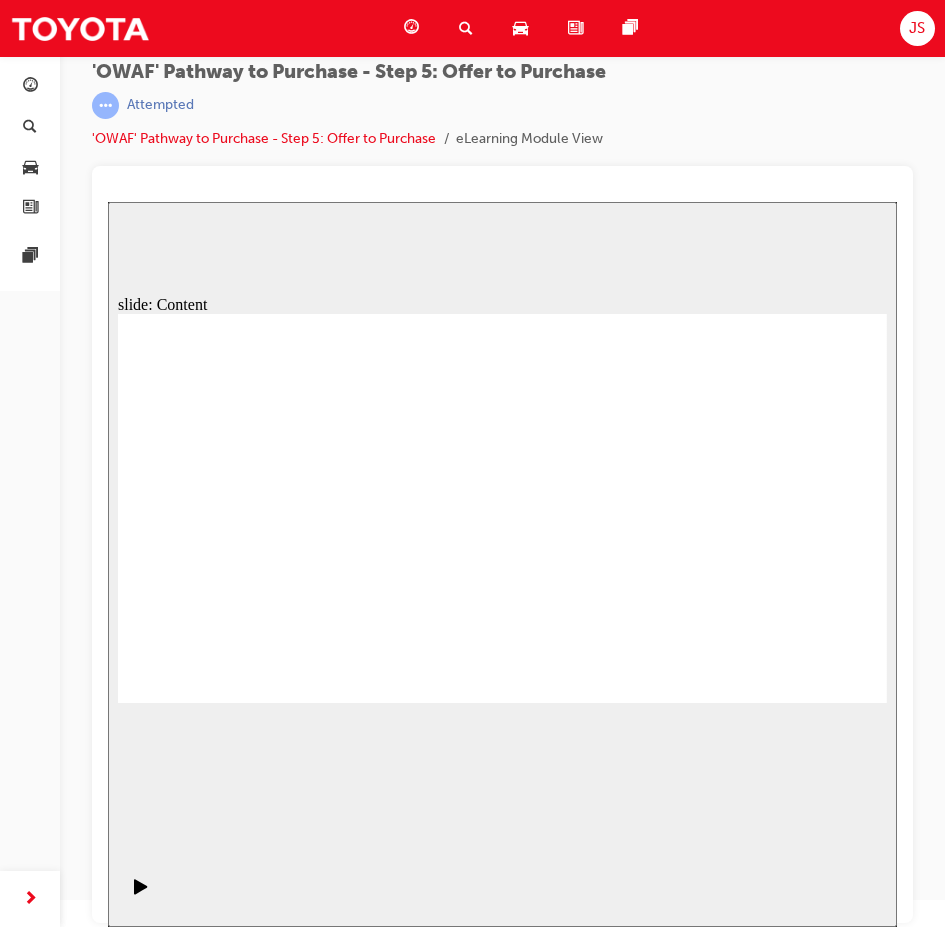 click 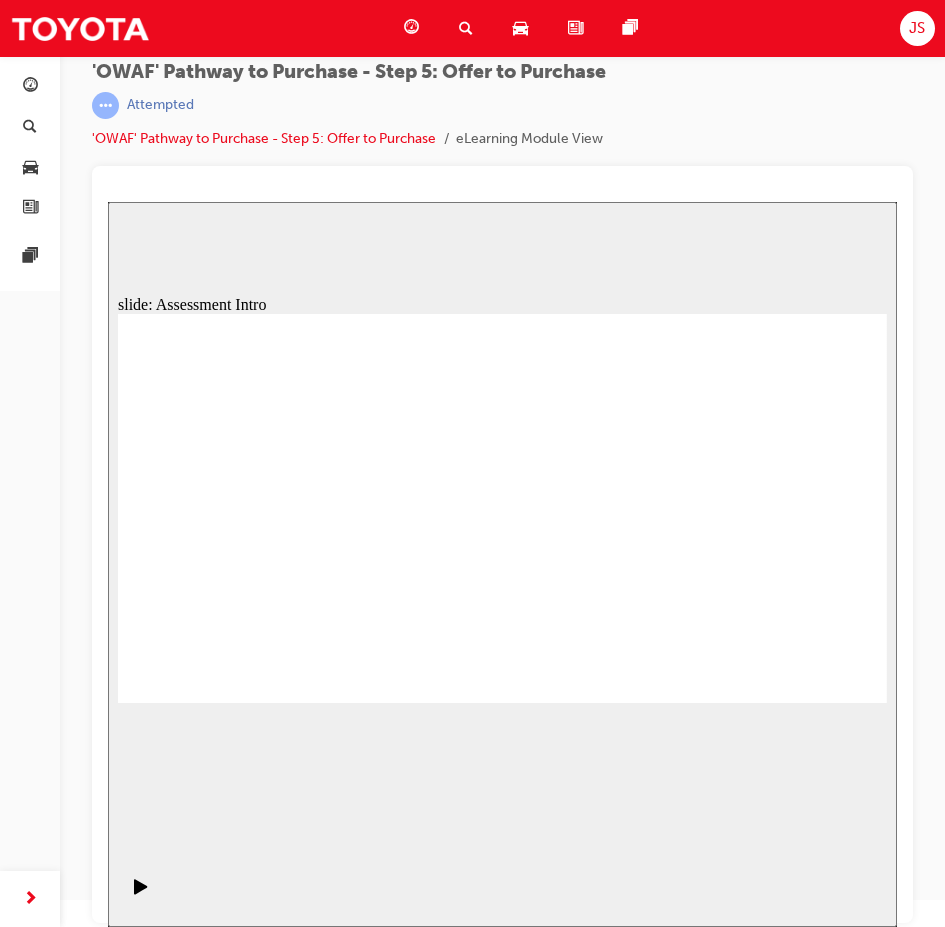 click 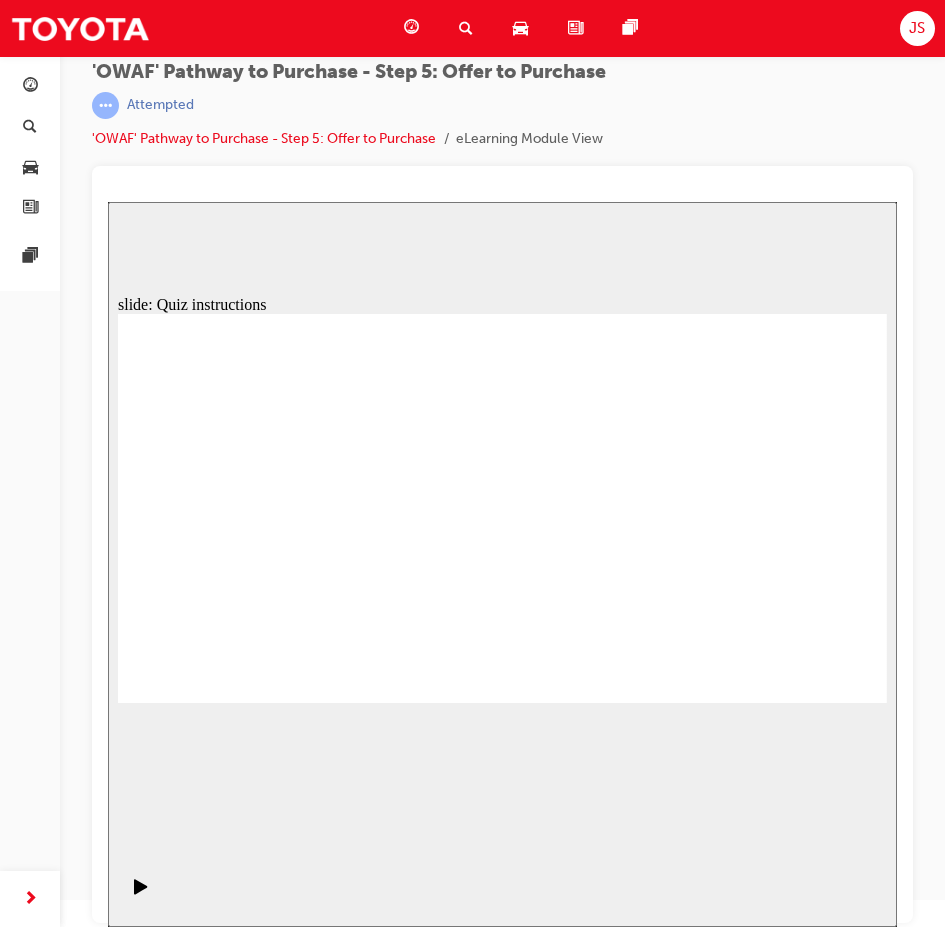 click 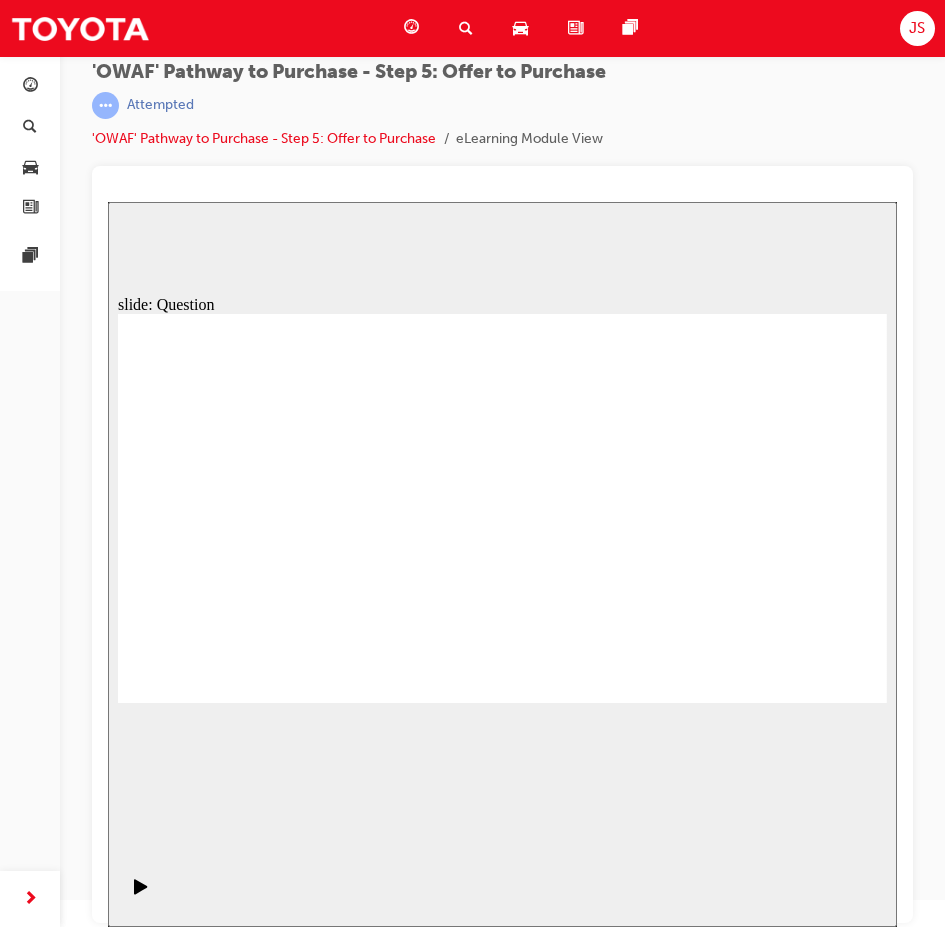 click 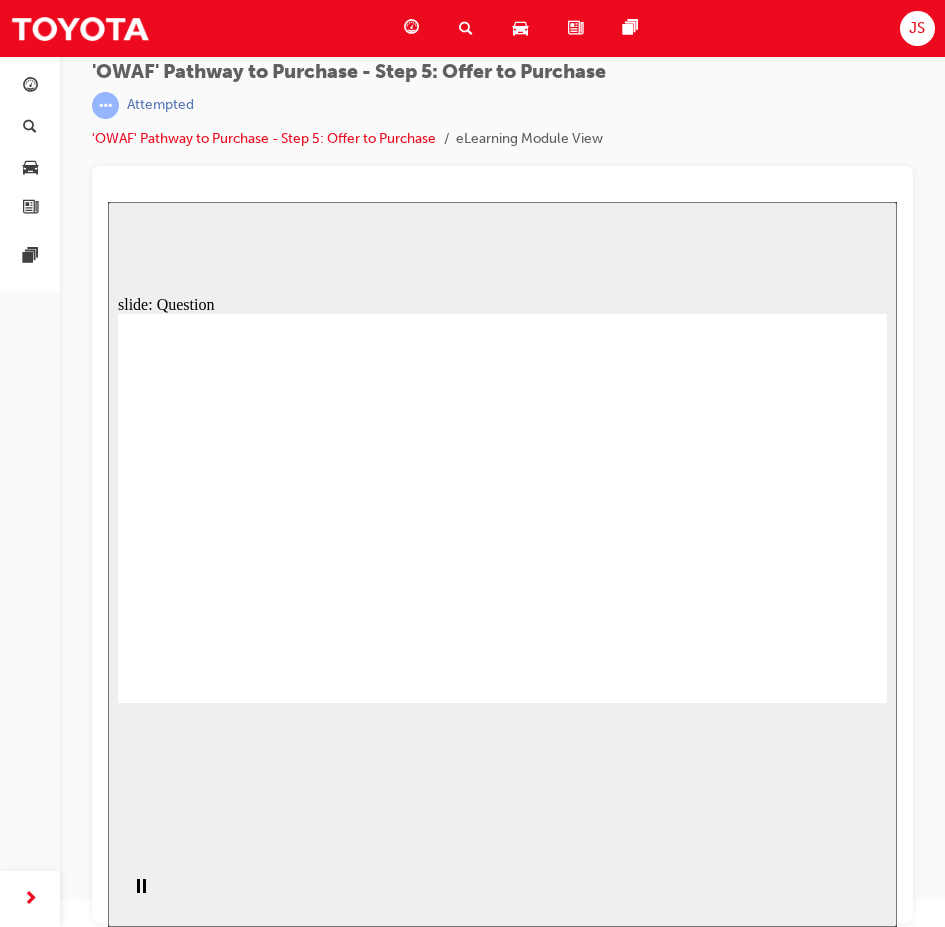 drag, startPoint x: 671, startPoint y: 494, endPoint x: 476, endPoint y: 491, distance: 195.02307 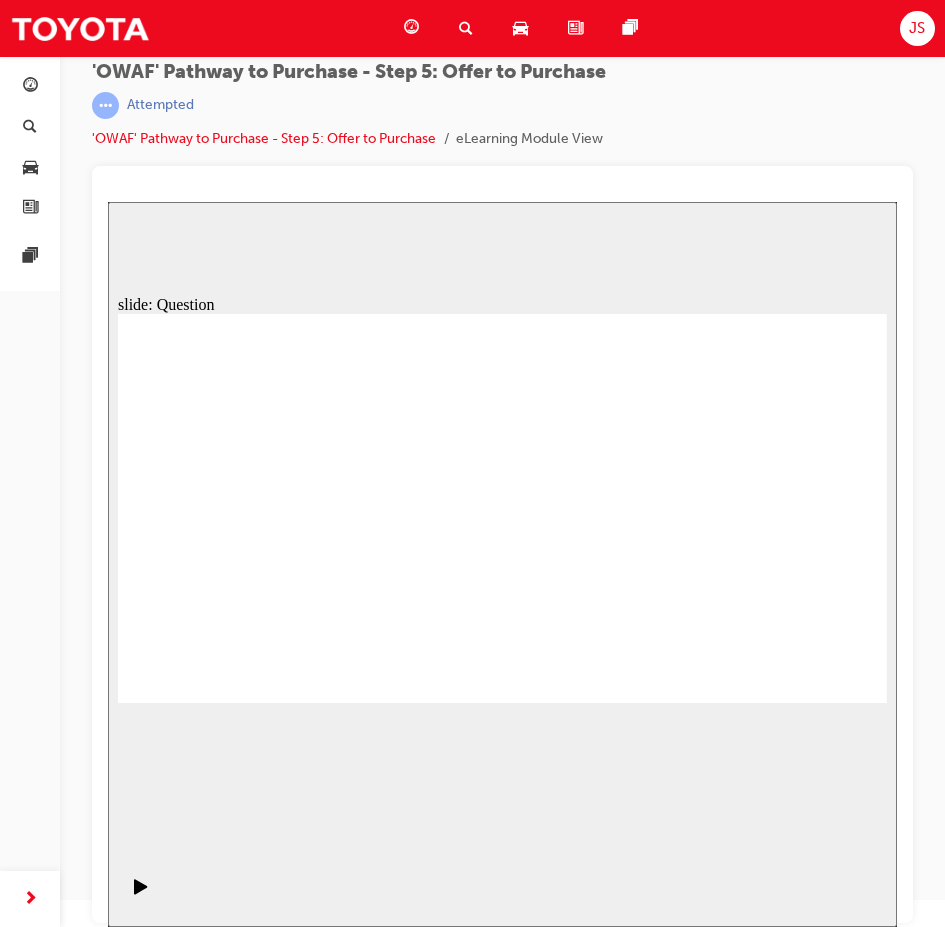 click 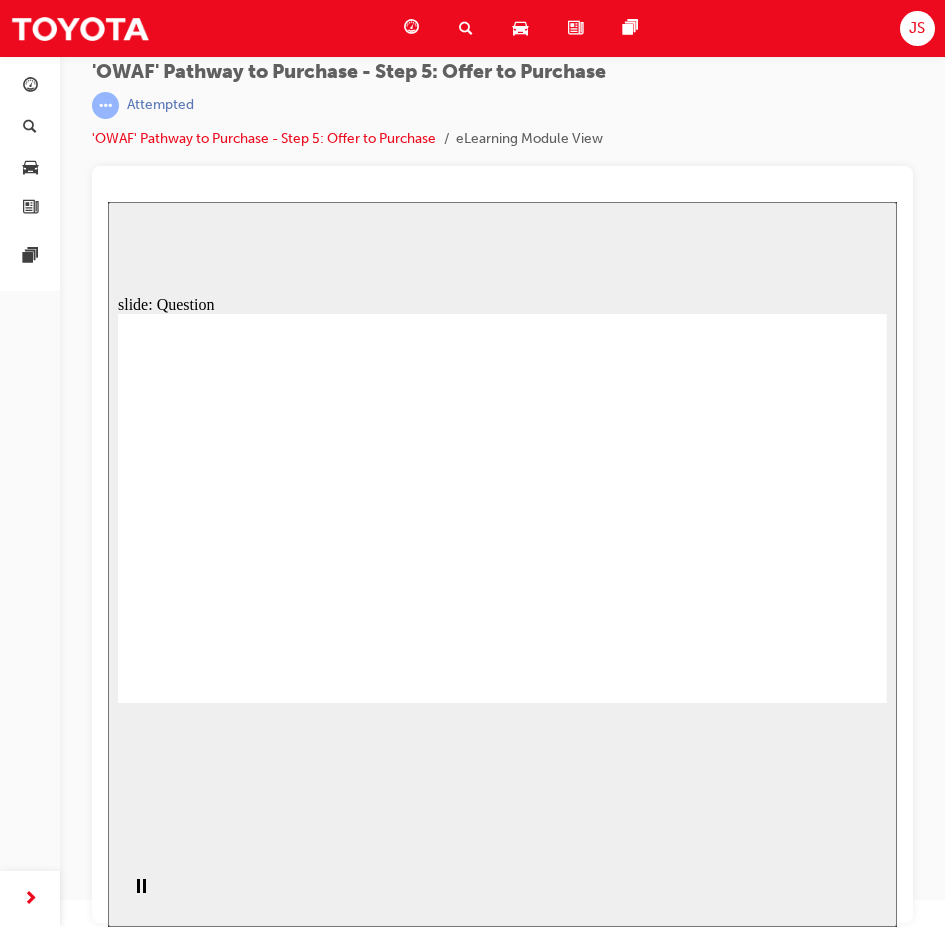 click 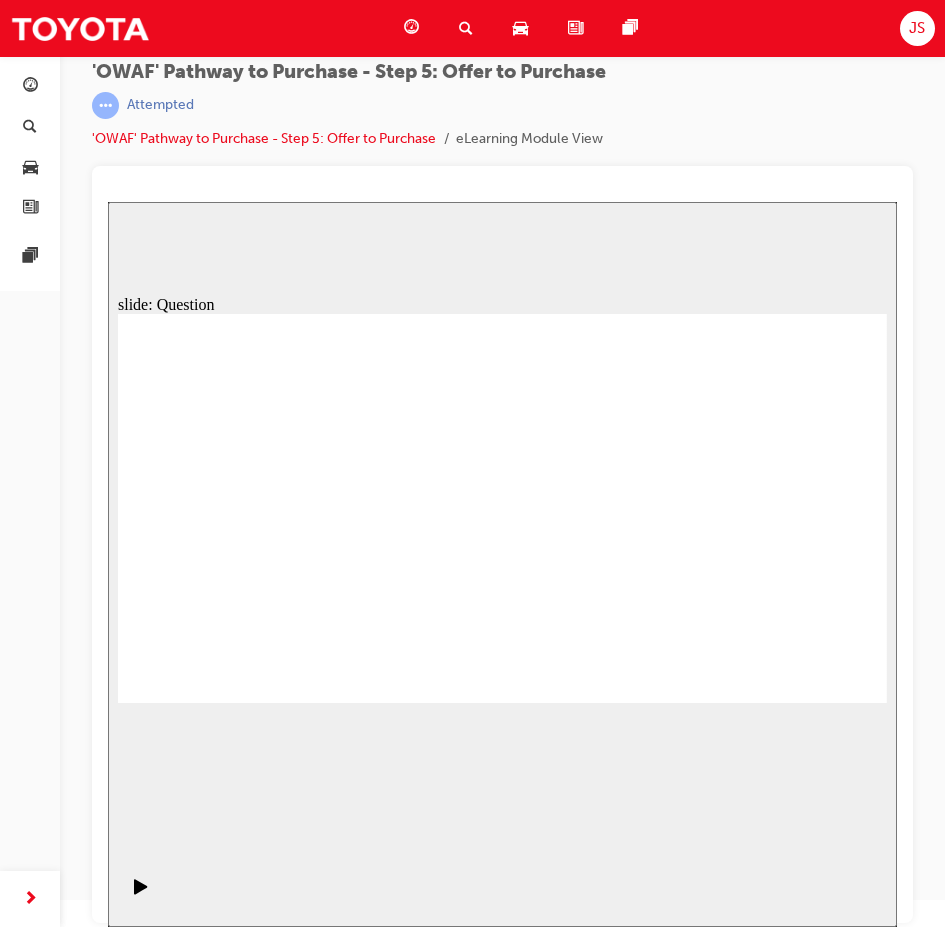 click 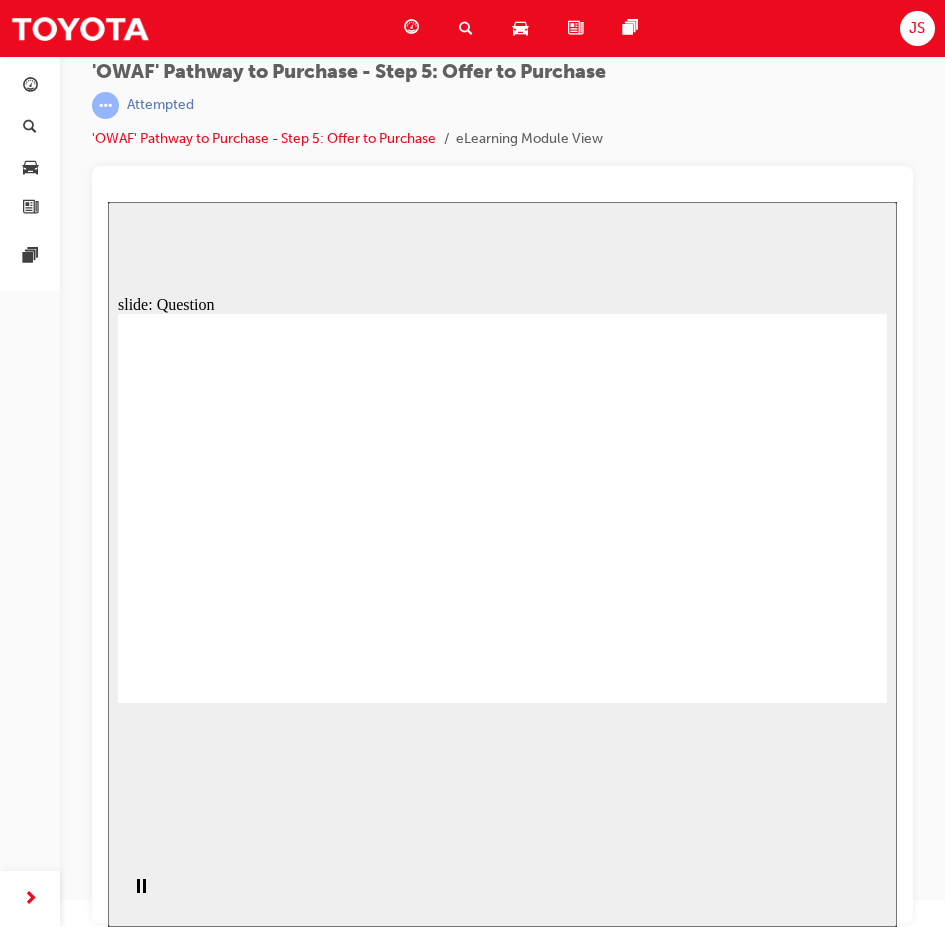 click 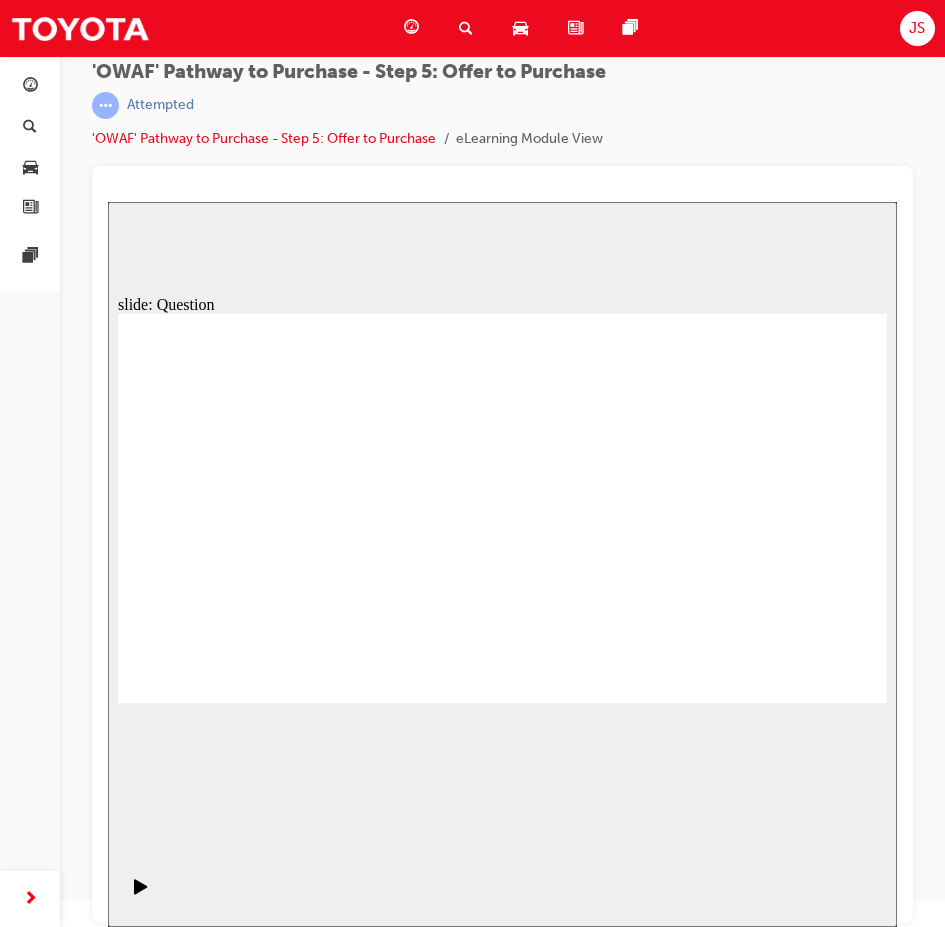drag, startPoint x: 828, startPoint y: 452, endPoint x: 600, endPoint y: 529, distance: 240.6512 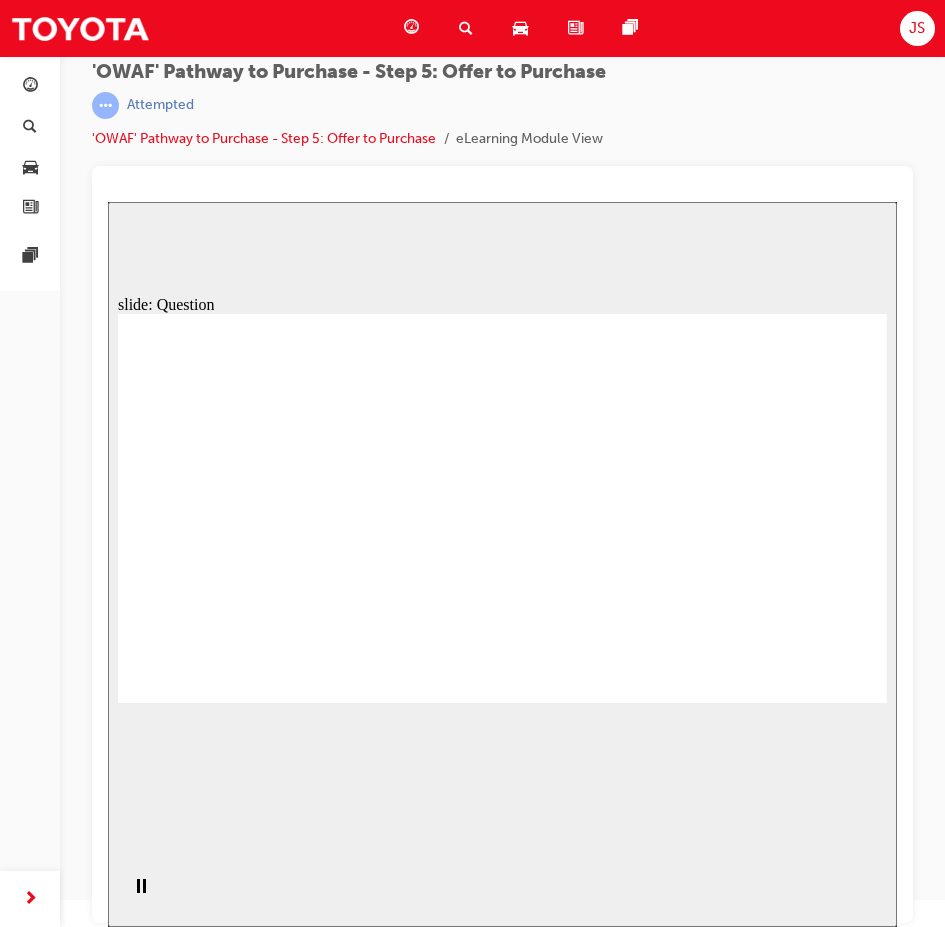 drag, startPoint x: 661, startPoint y: 468, endPoint x: 347, endPoint y: 468, distance: 314 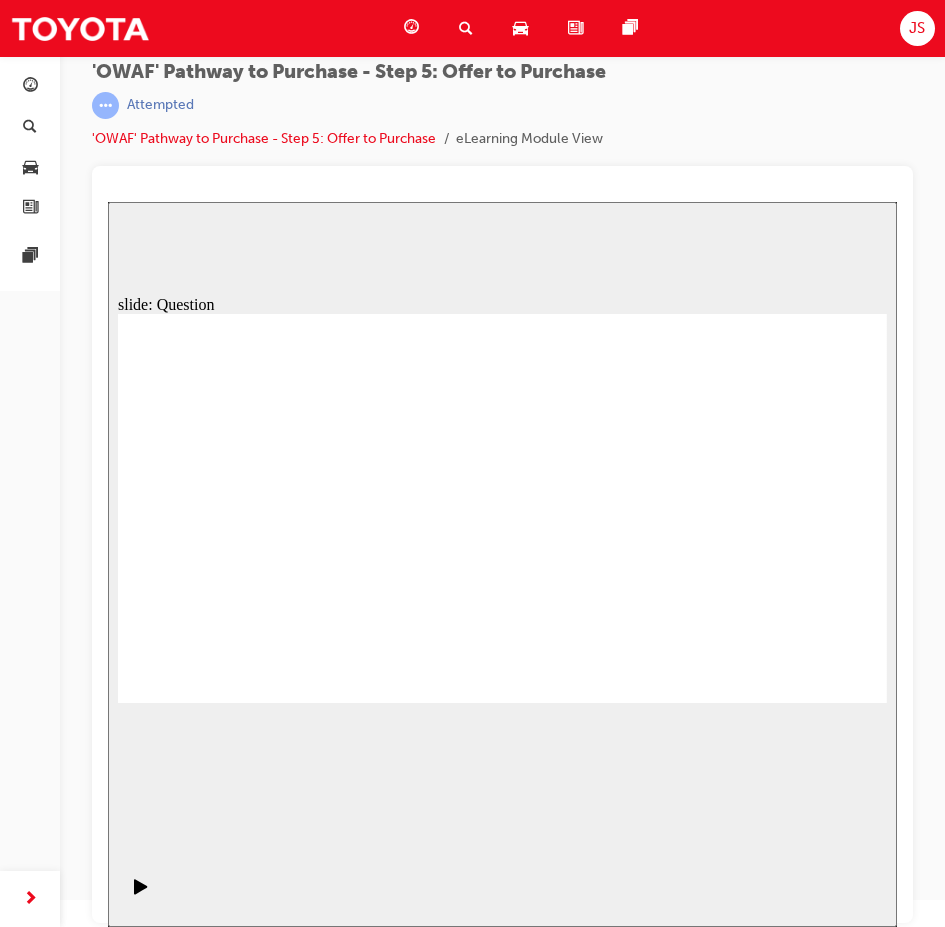 click 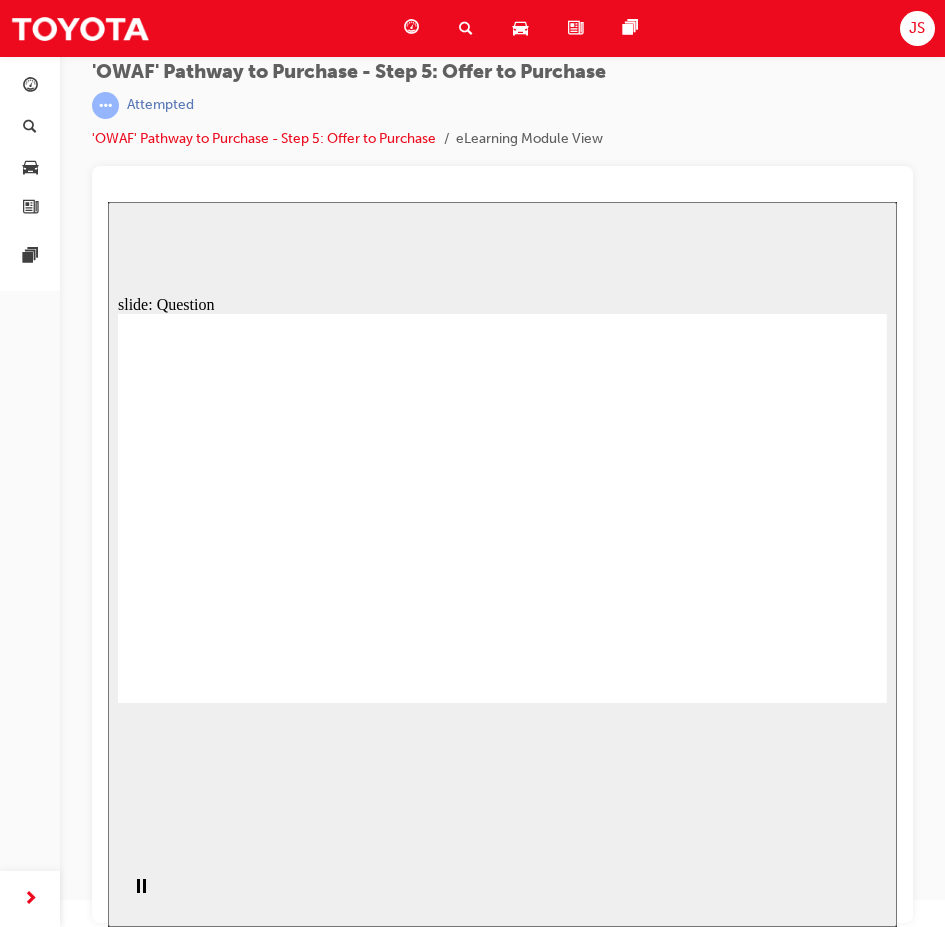 click 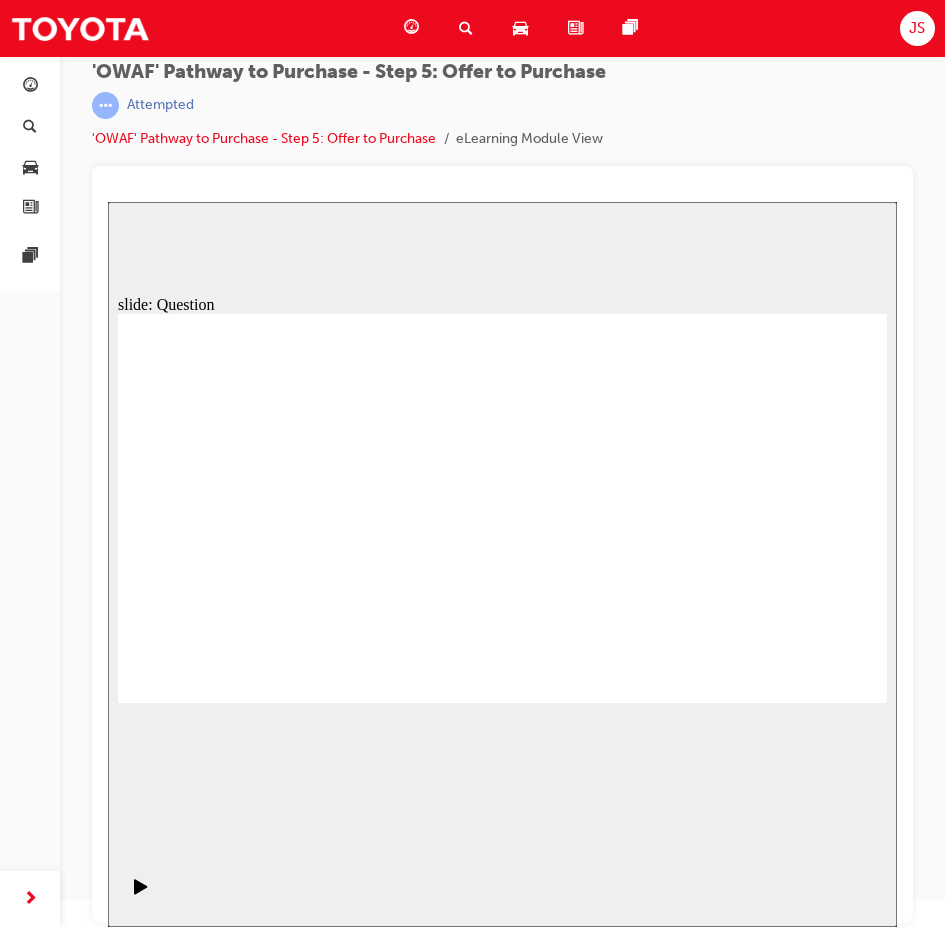 click 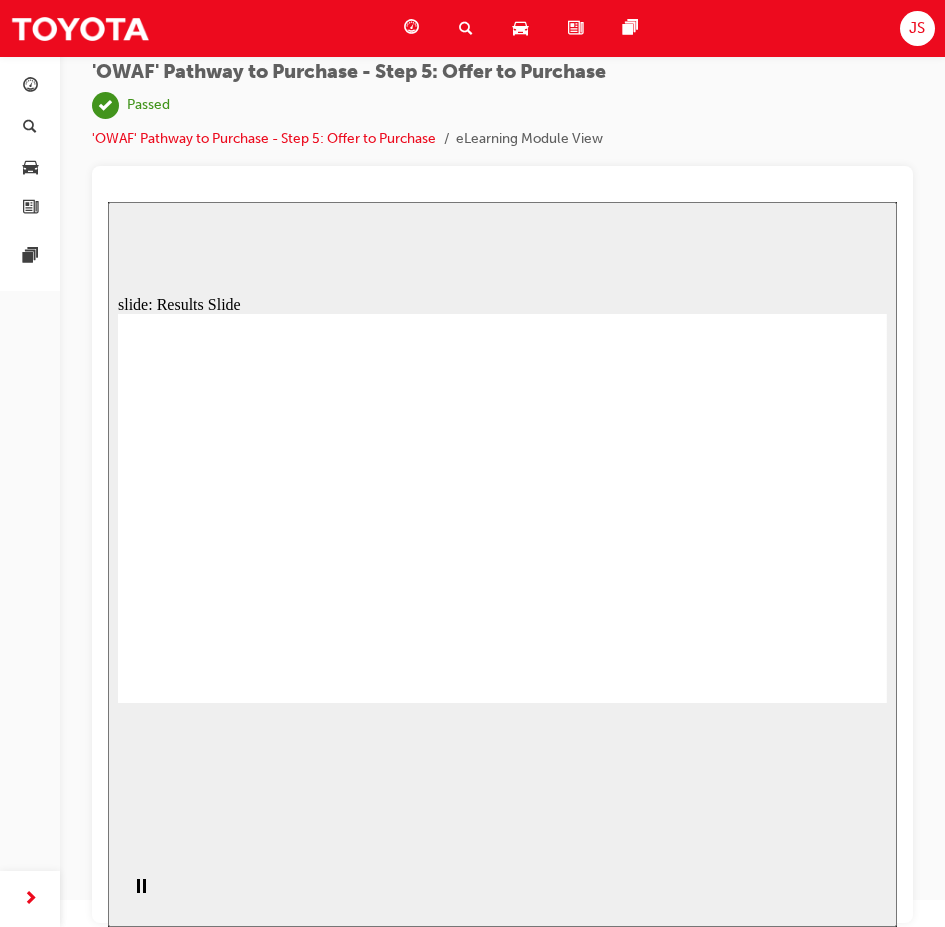 click 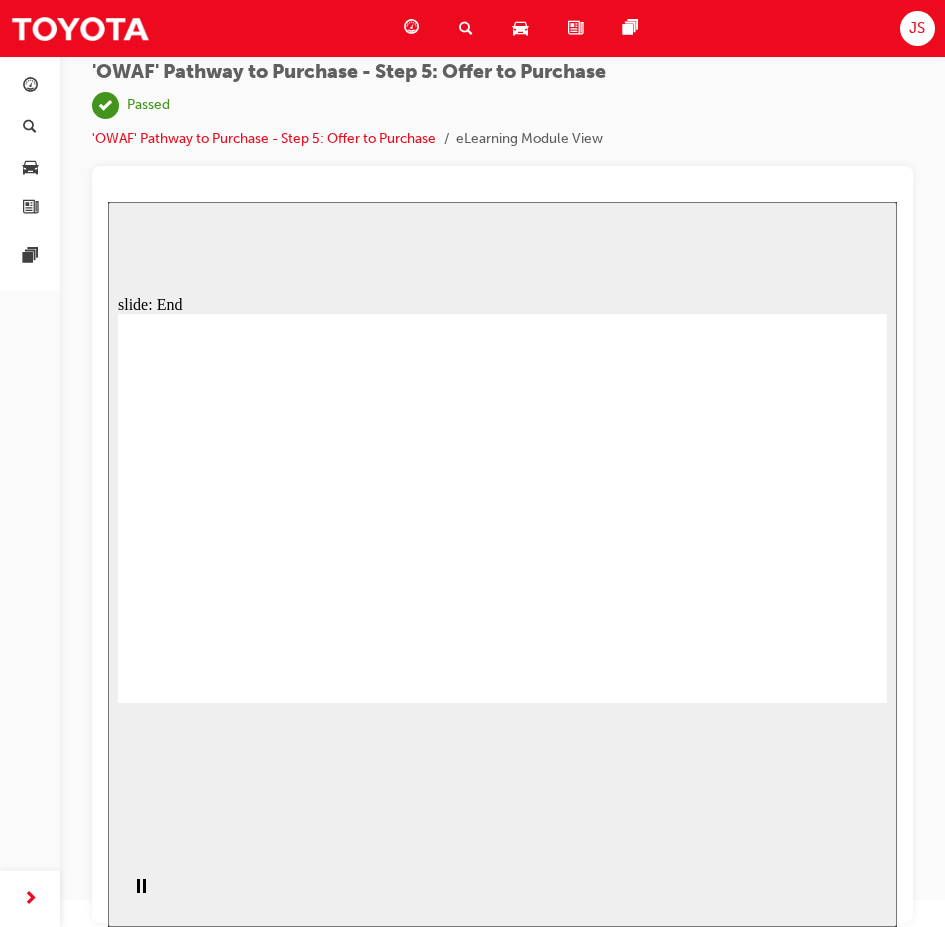 click 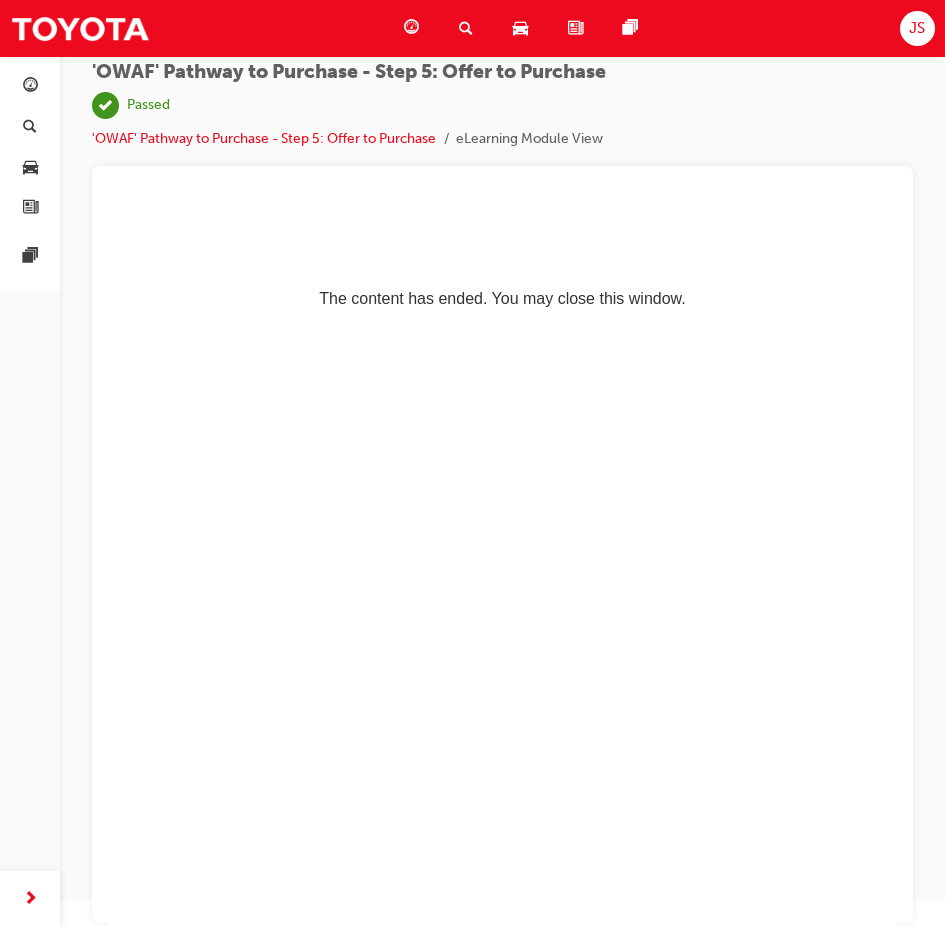 scroll, scrollTop: 0, scrollLeft: 0, axis: both 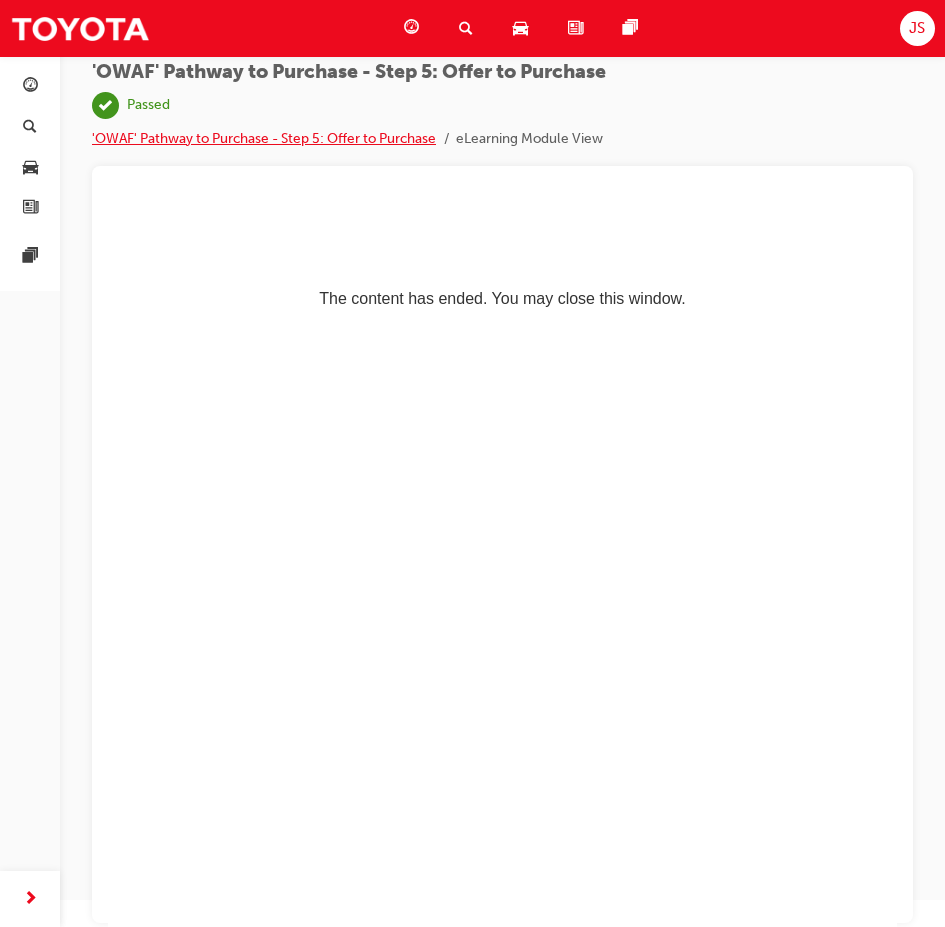 click on "'OWAF' Pathway to Purchase - Step 5: Offer to Purchase" at bounding box center (264, 138) 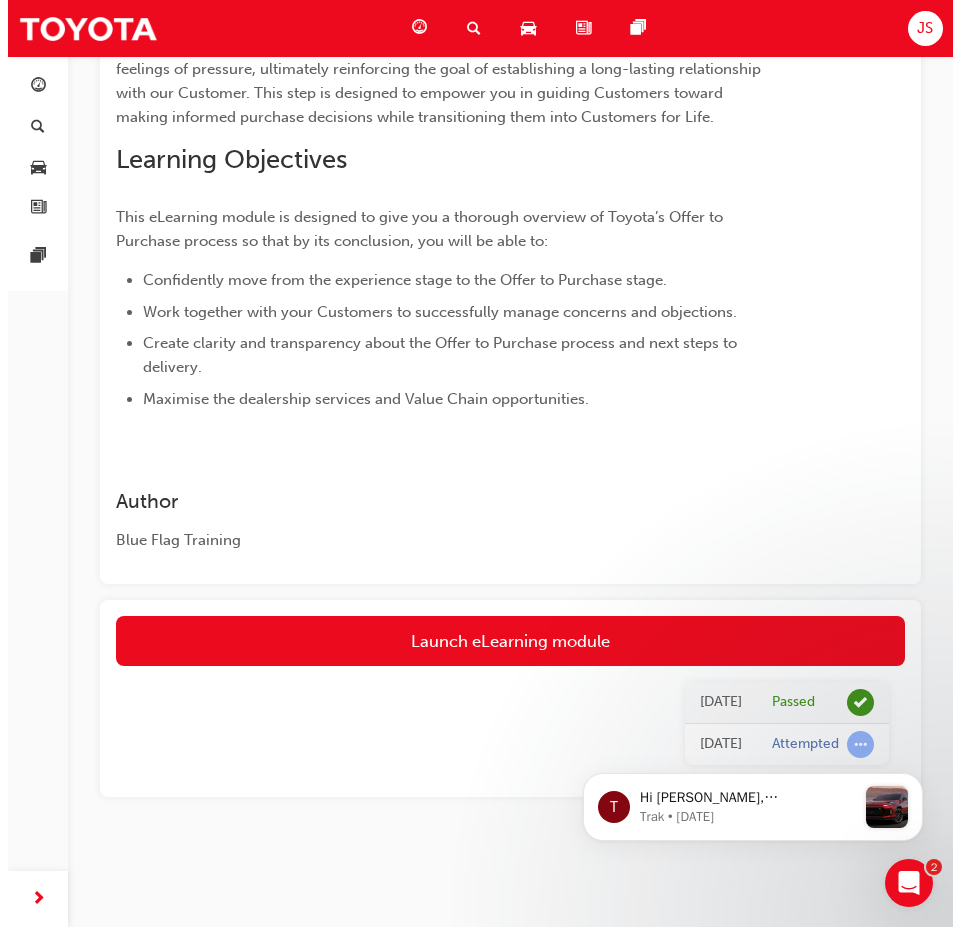 scroll, scrollTop: 0, scrollLeft: 0, axis: both 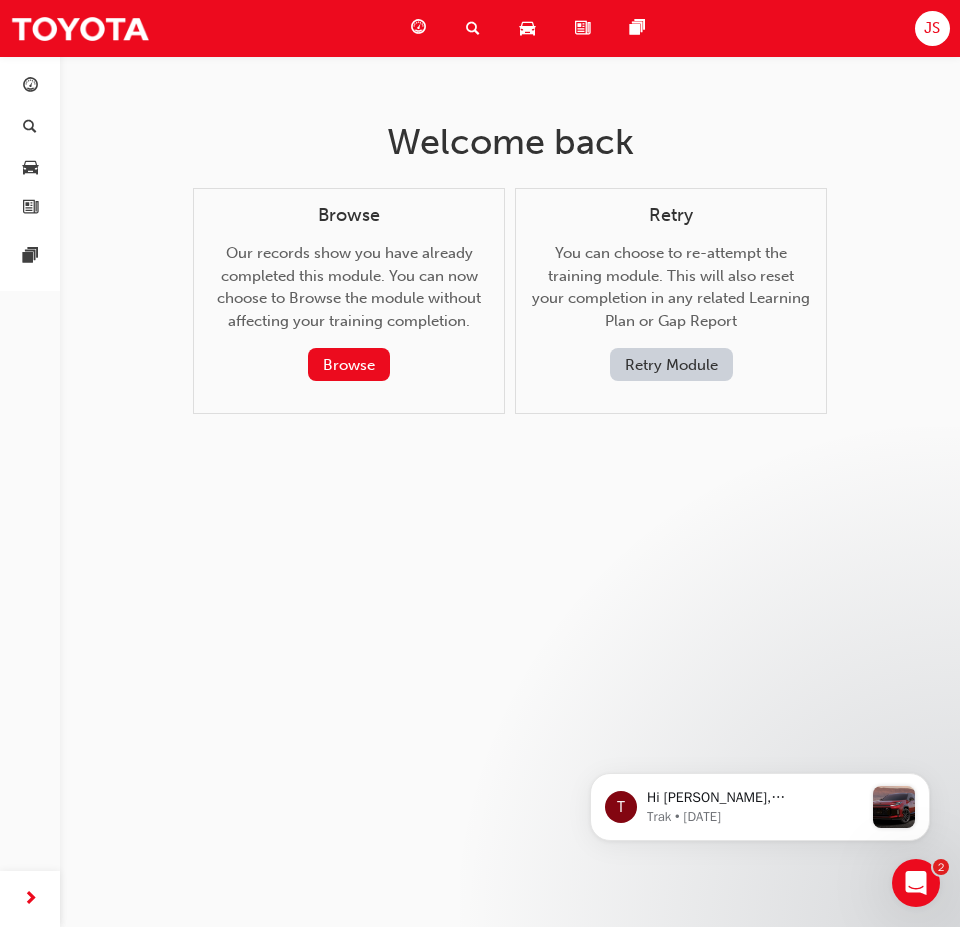 click at bounding box center (473, 28) 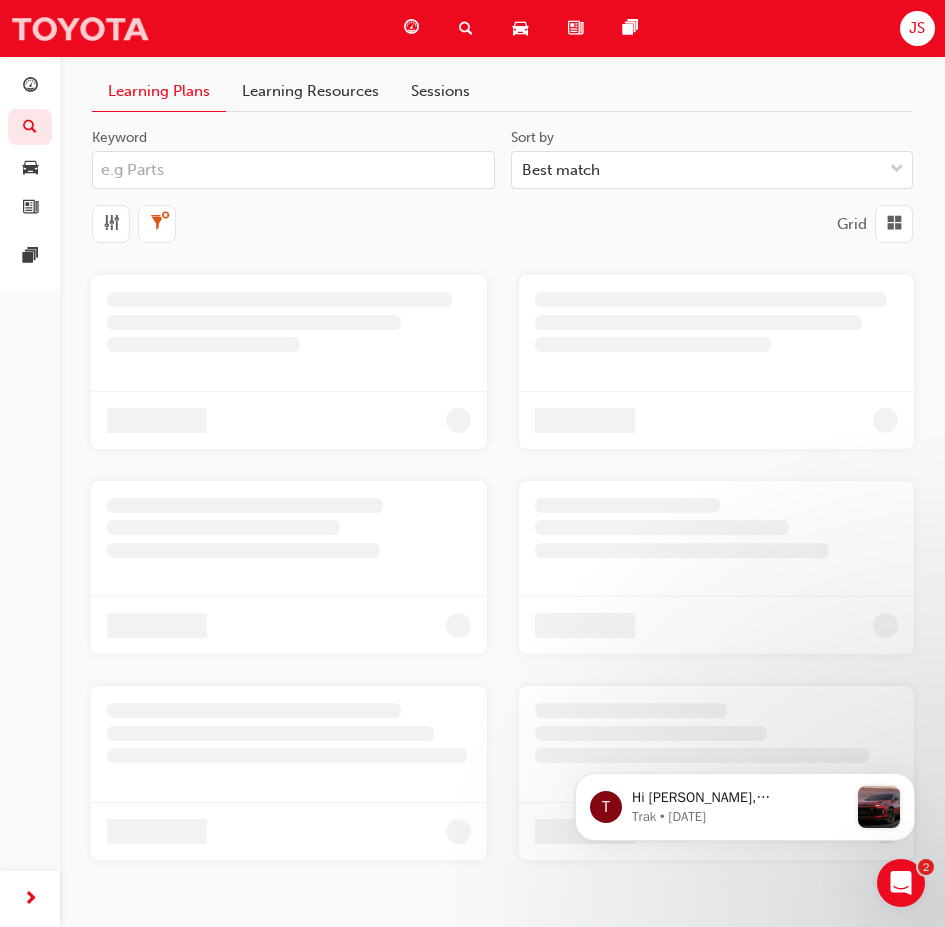 click at bounding box center (80, 28) 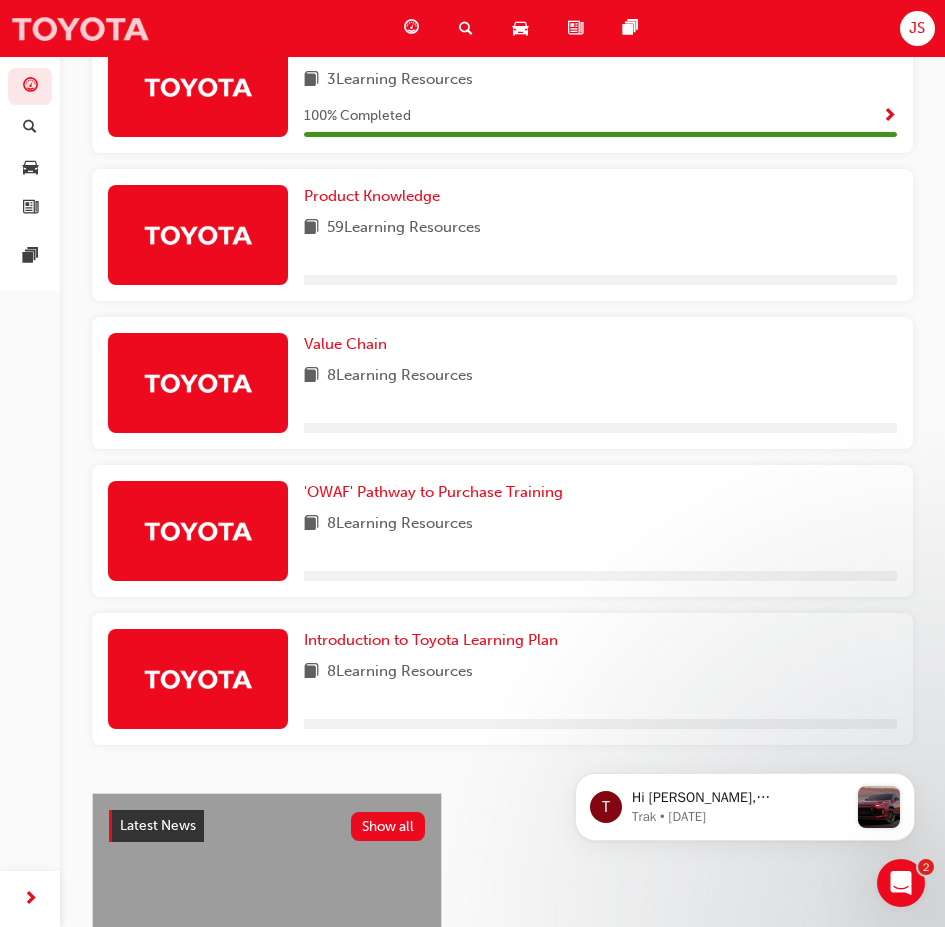 scroll, scrollTop: 980, scrollLeft: 0, axis: vertical 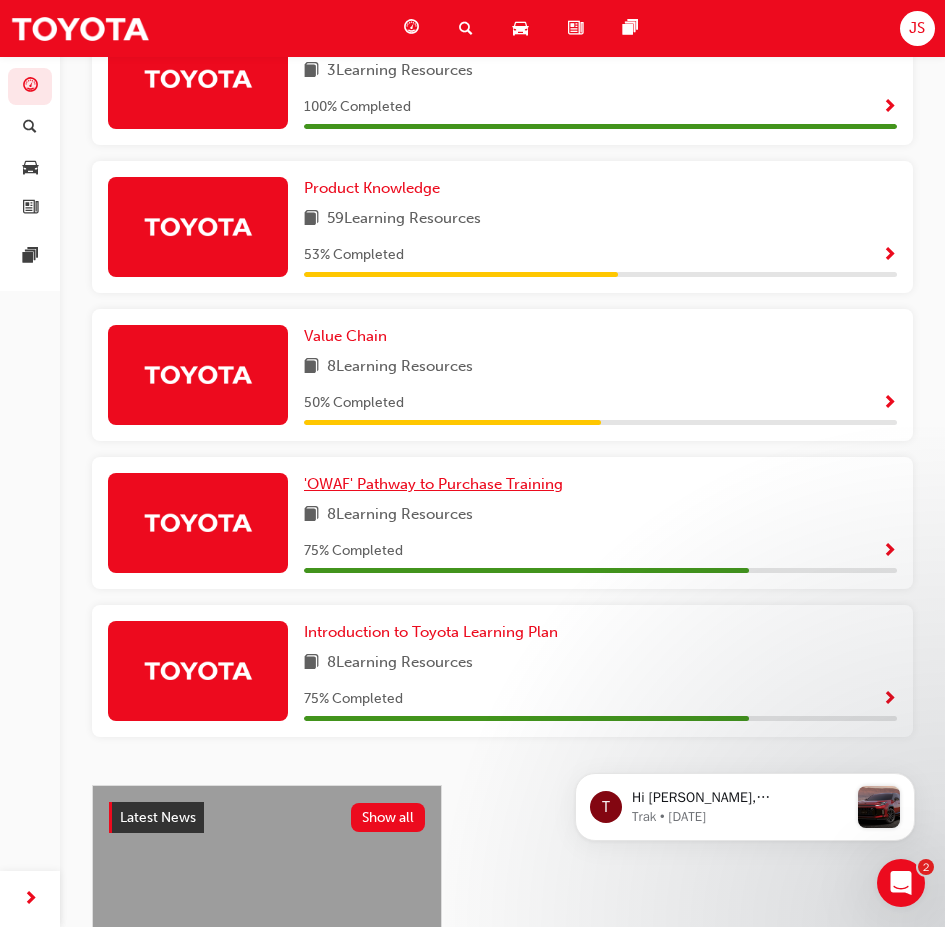 click on "'OWAF' Pathway to Purchase Training" at bounding box center [433, 484] 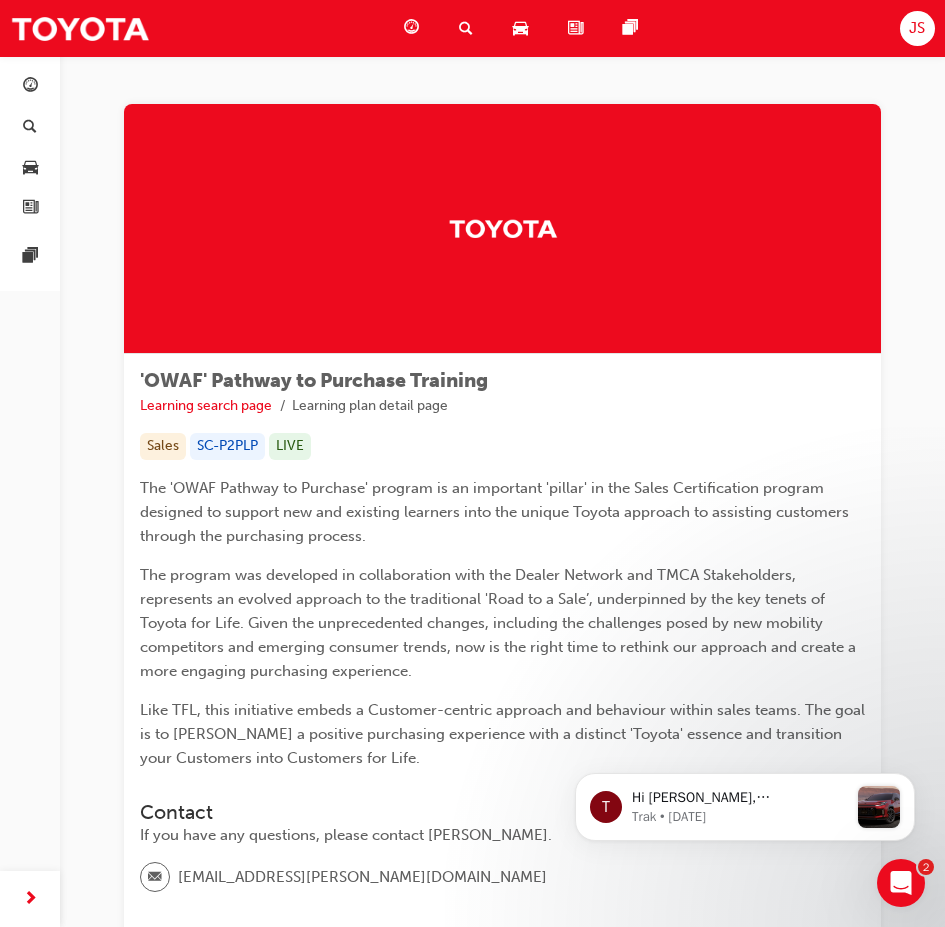 scroll, scrollTop: 375, scrollLeft: 0, axis: vertical 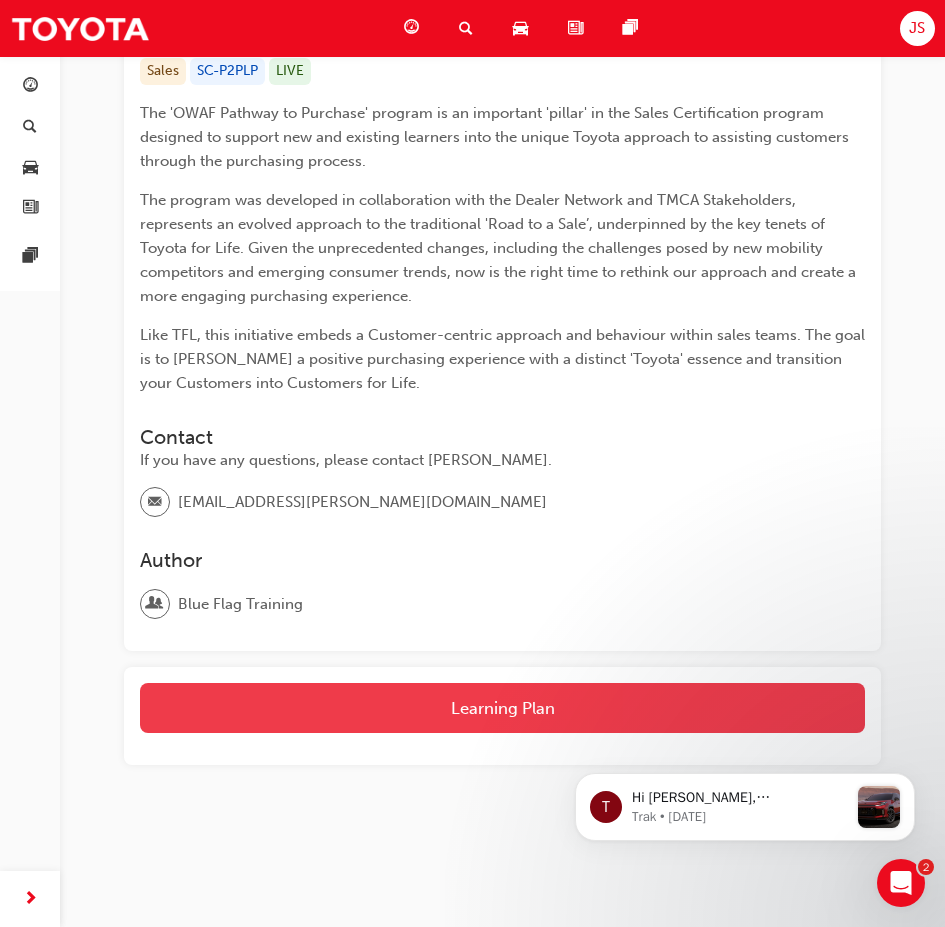 click on "Learning Plan" at bounding box center [502, 708] 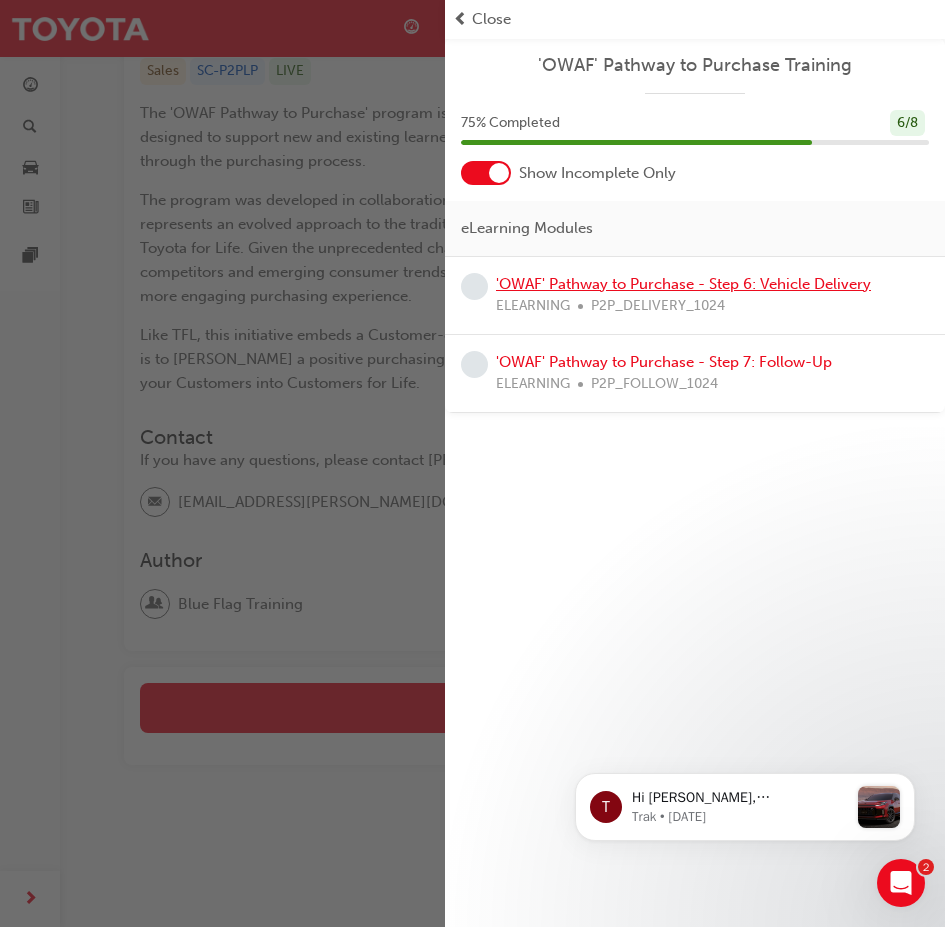 click on "'OWAF' Pathway to Purchase - Step 6: Vehicle Delivery" at bounding box center [683, 284] 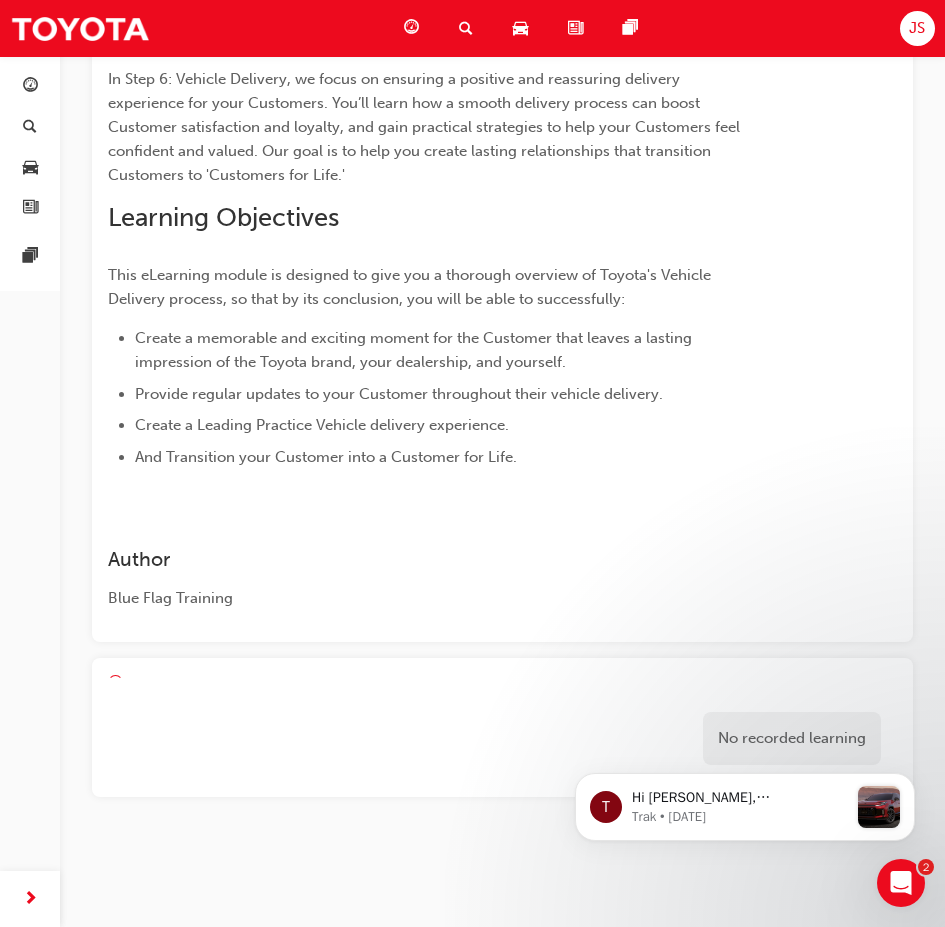scroll, scrollTop: 334, scrollLeft: 0, axis: vertical 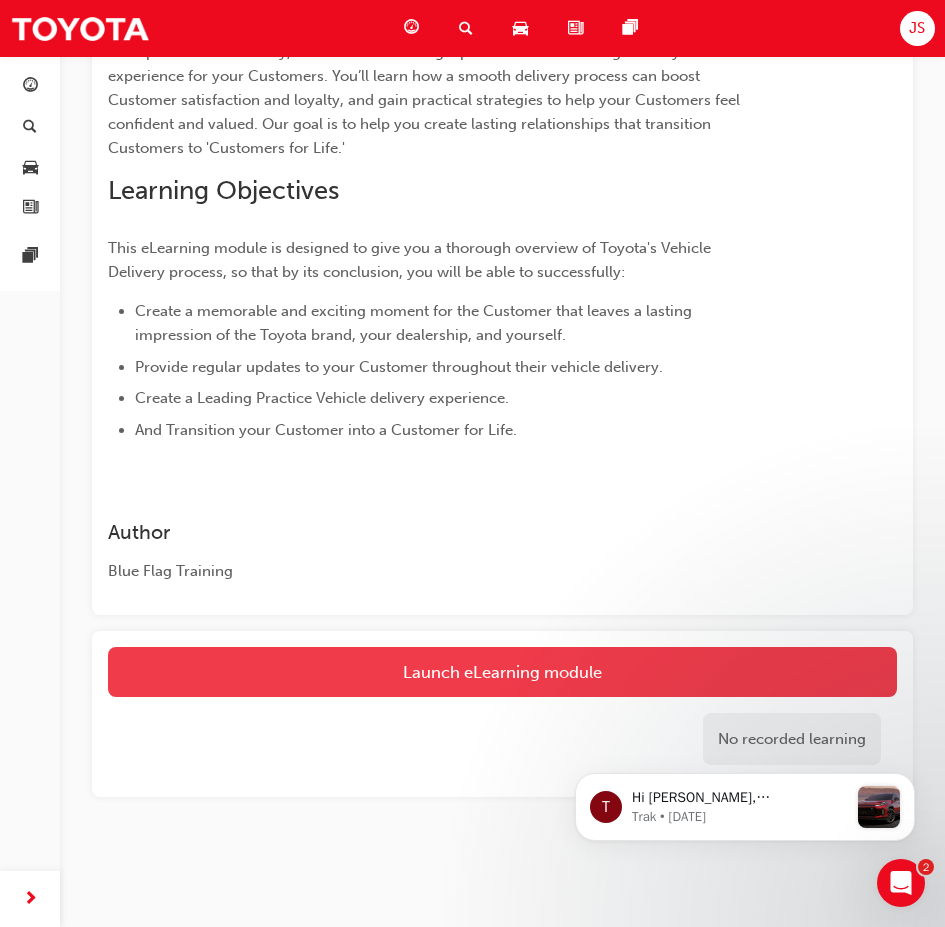 click on "Launch eLearning module" at bounding box center [502, 672] 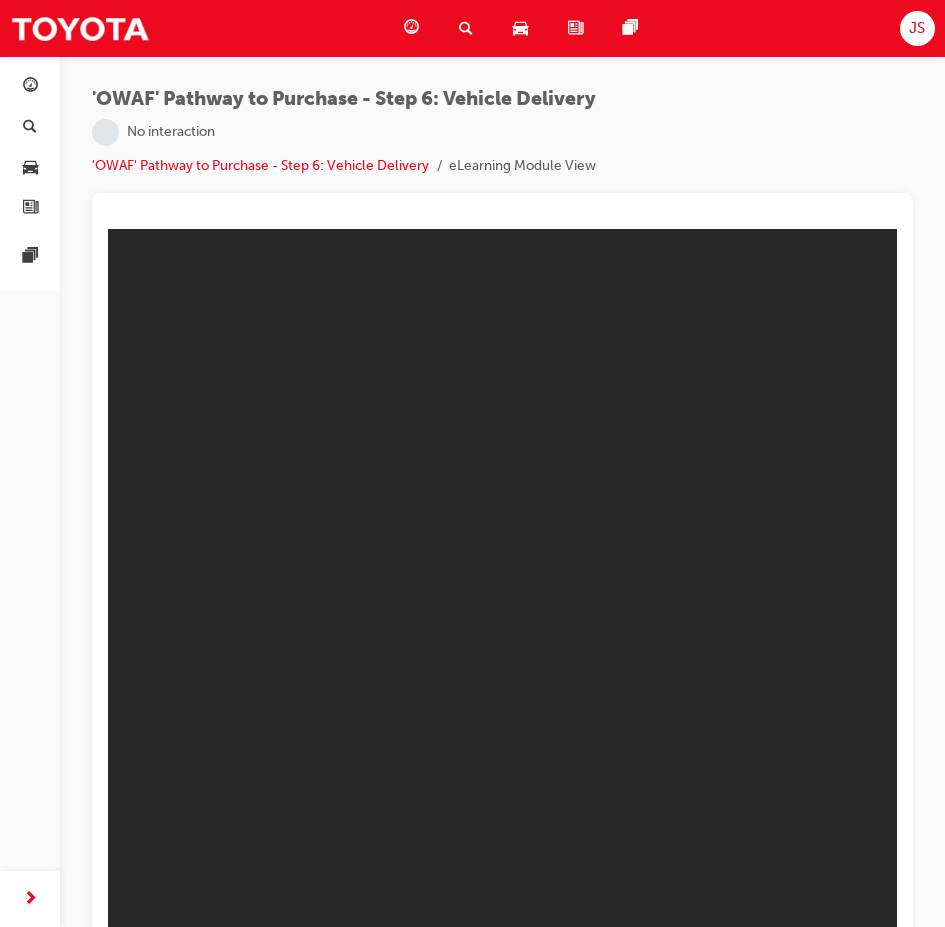 scroll, scrollTop: 0, scrollLeft: 0, axis: both 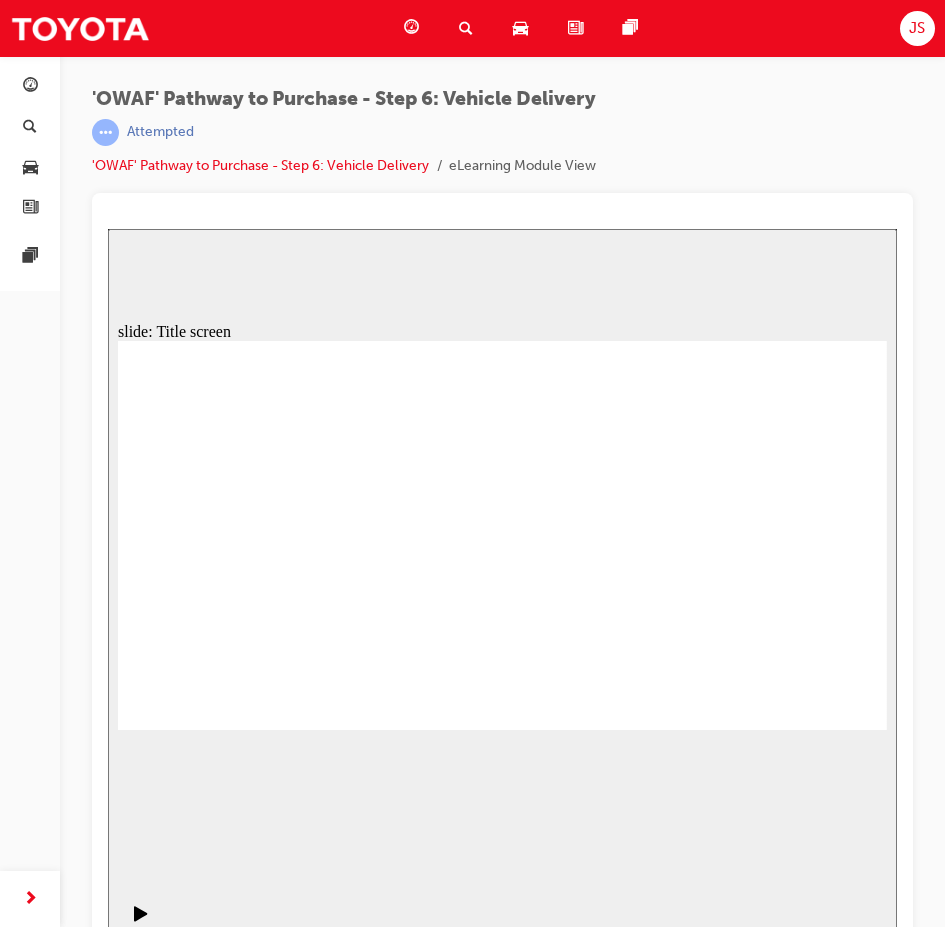 click 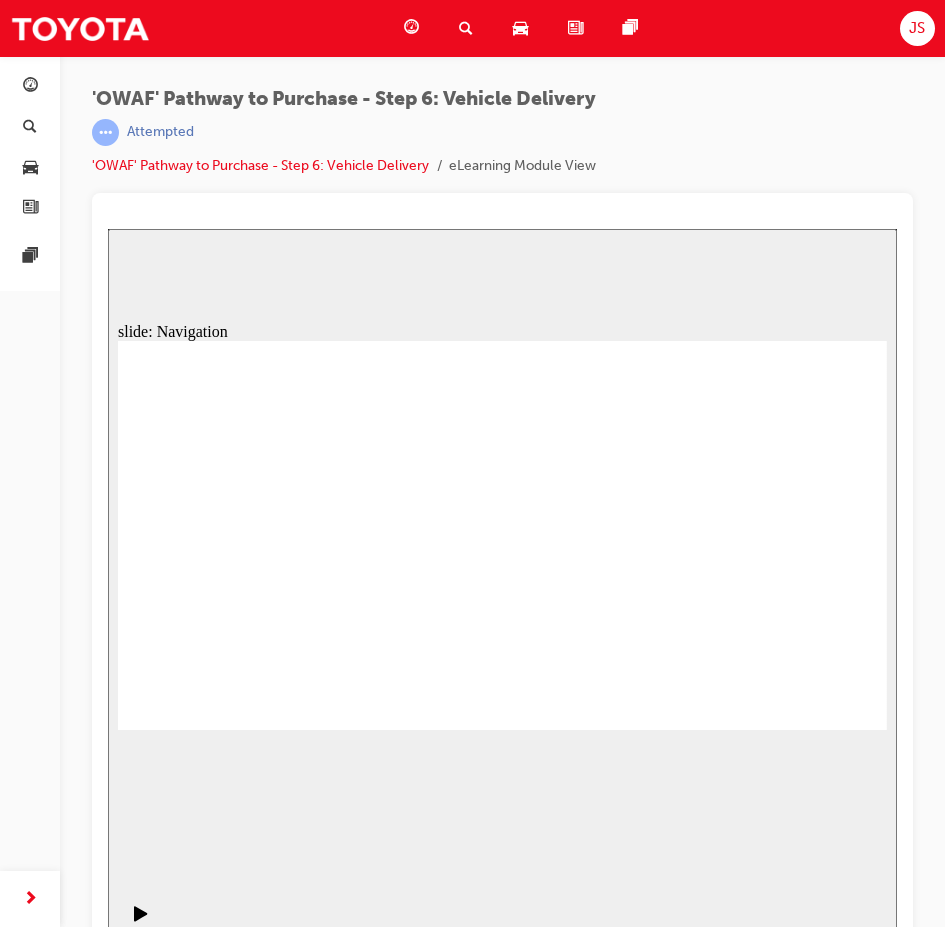 click 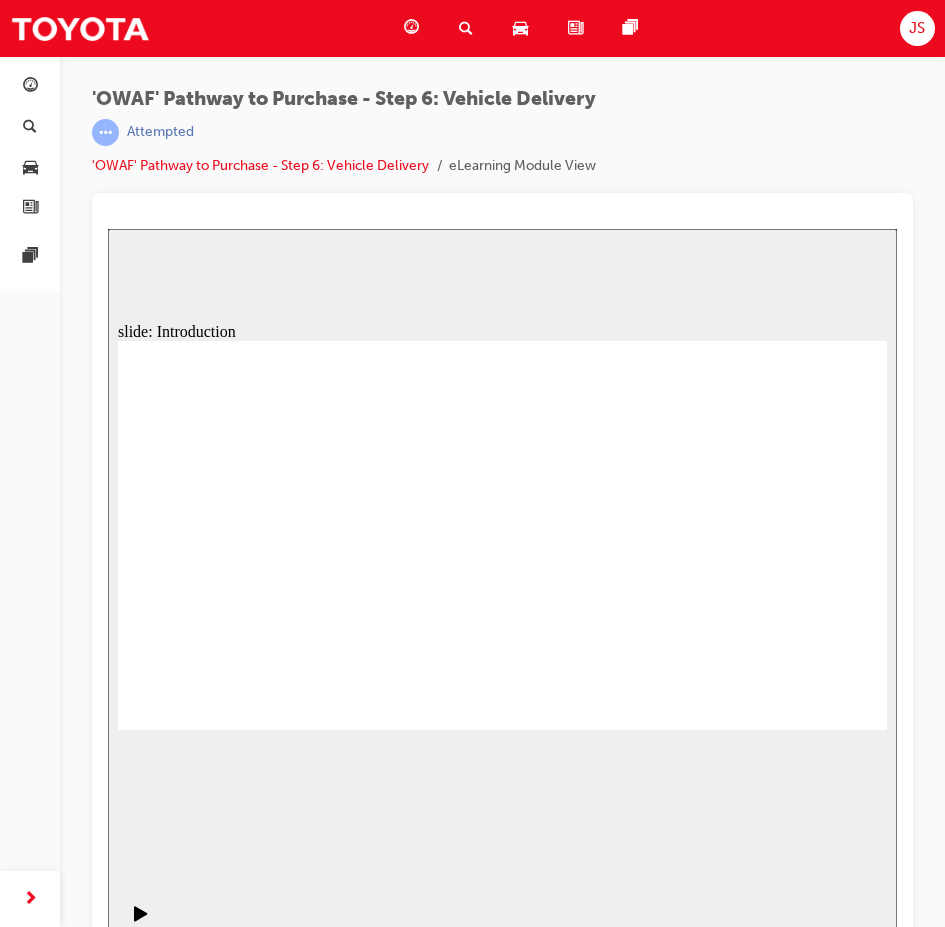 click 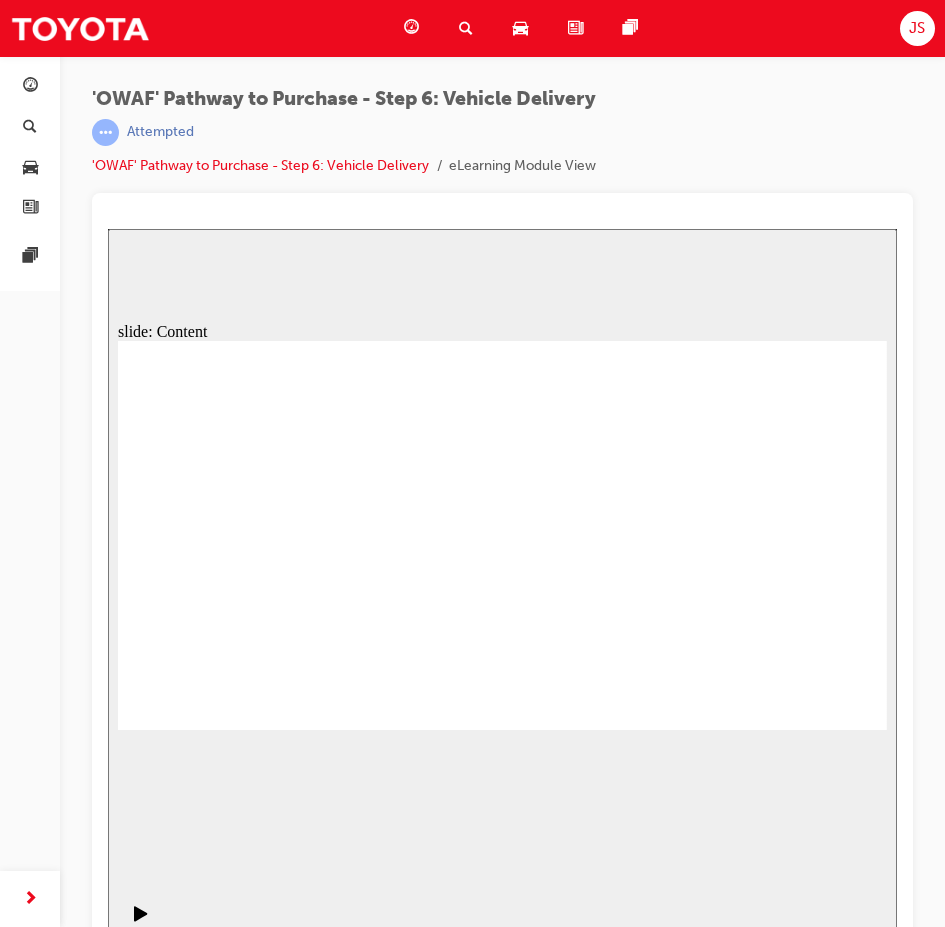 scroll, scrollTop: 27, scrollLeft: 0, axis: vertical 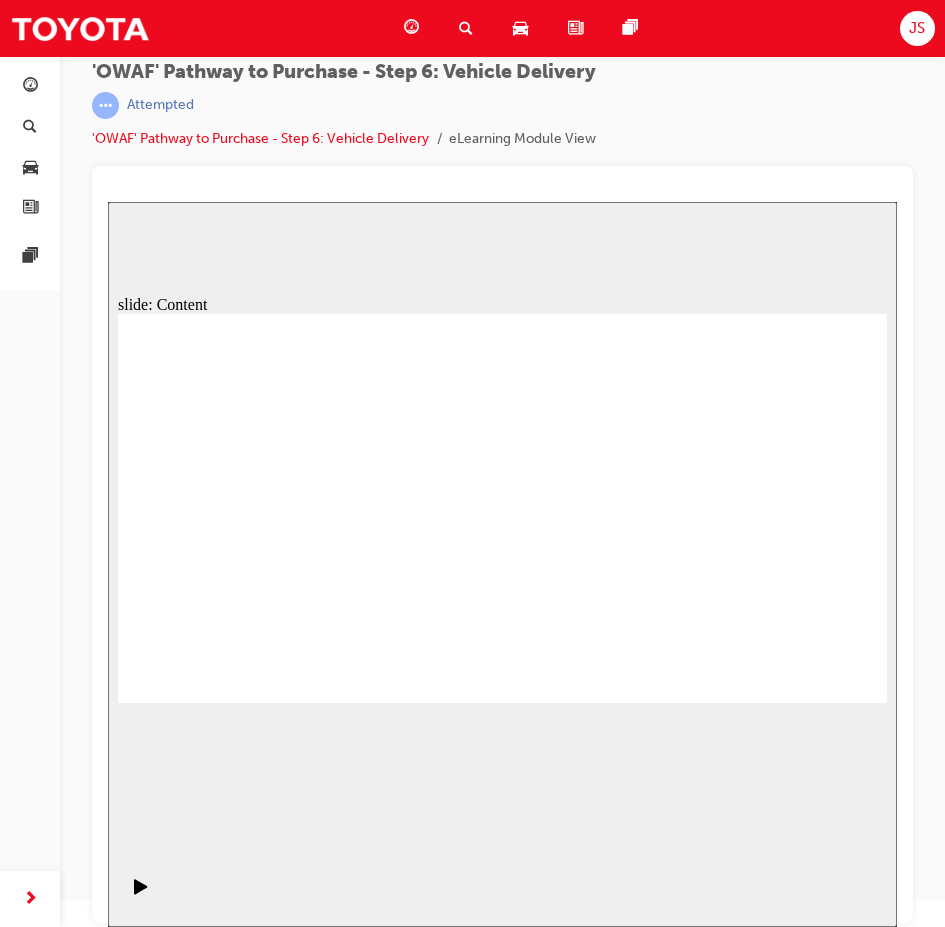 click 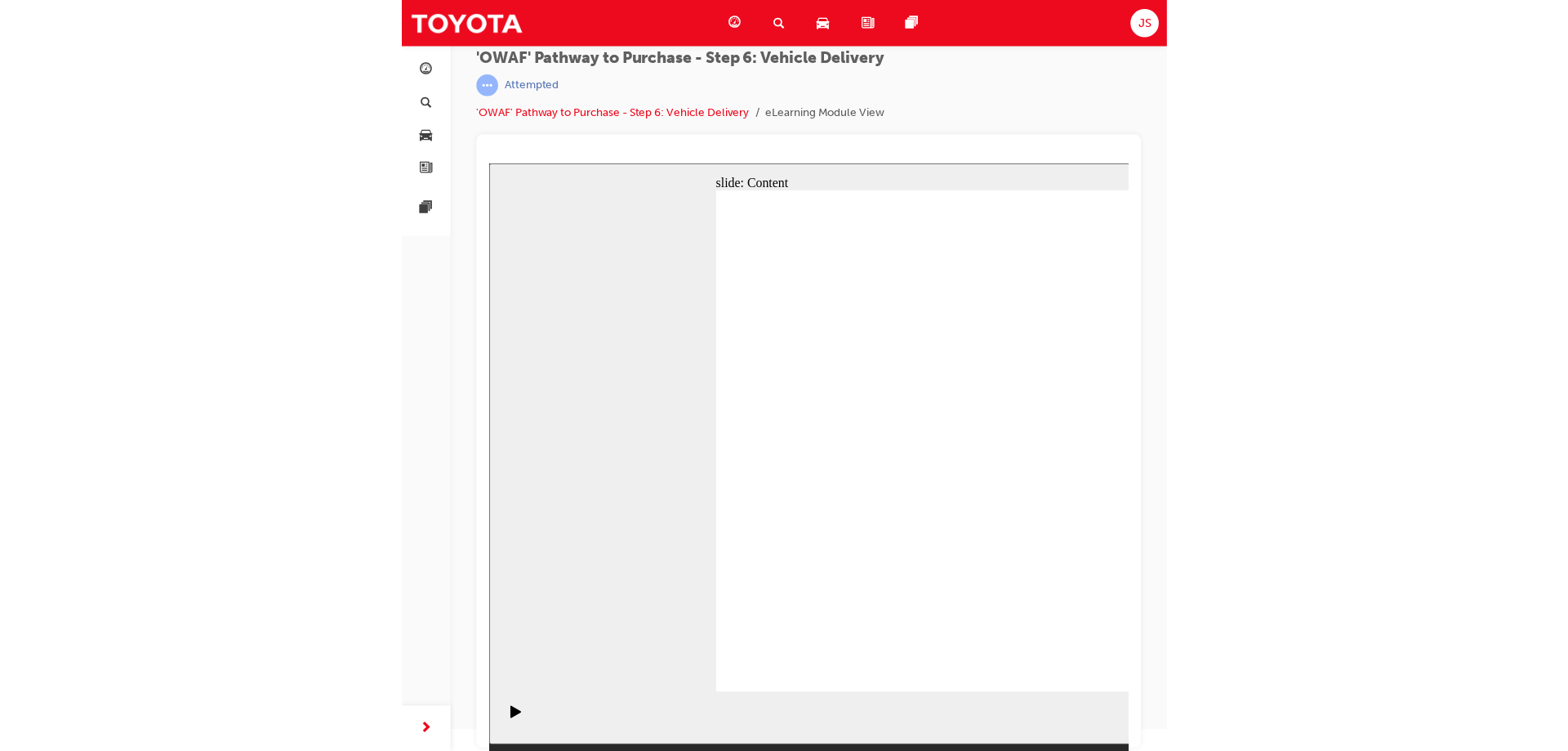 scroll, scrollTop: 0, scrollLeft: 0, axis: both 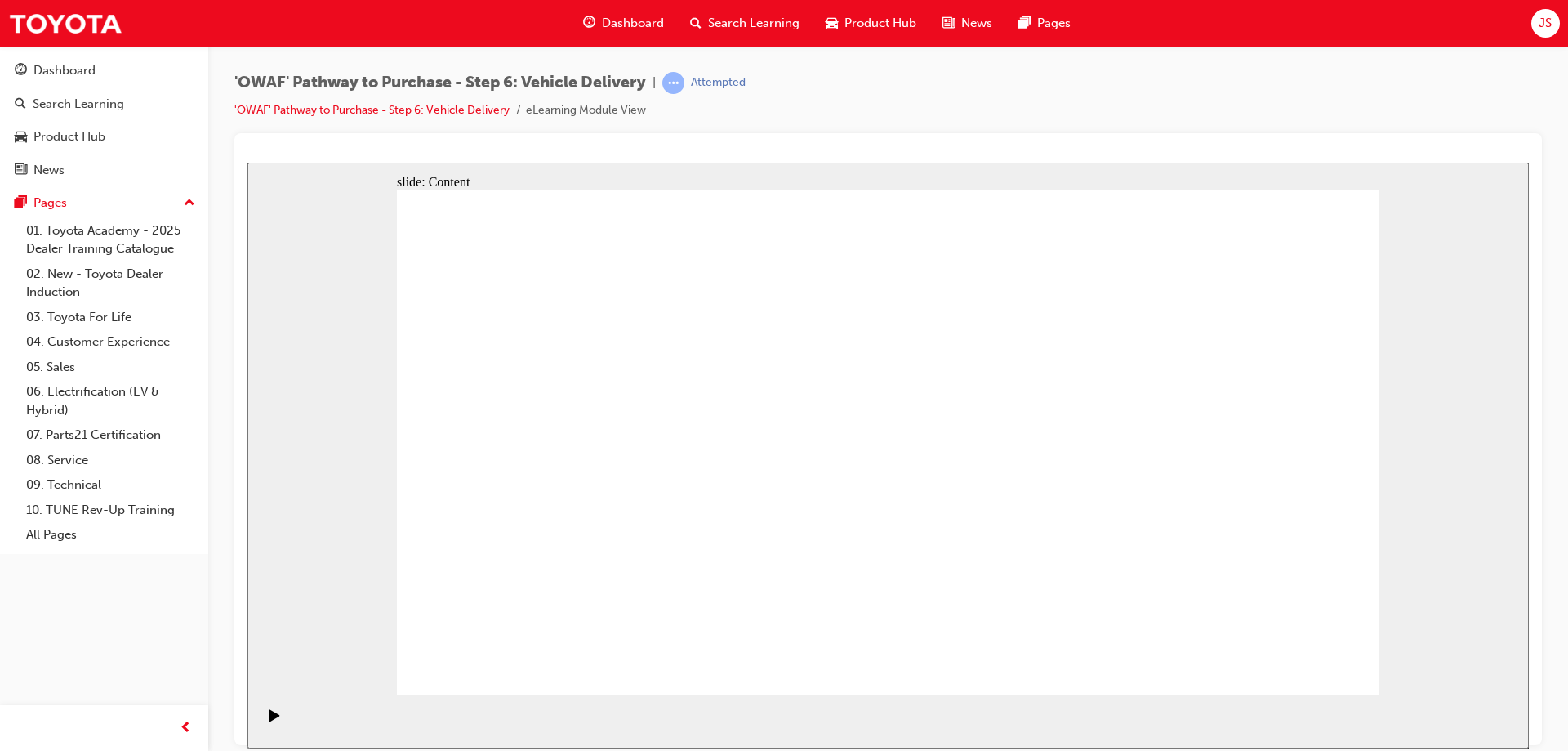 click 